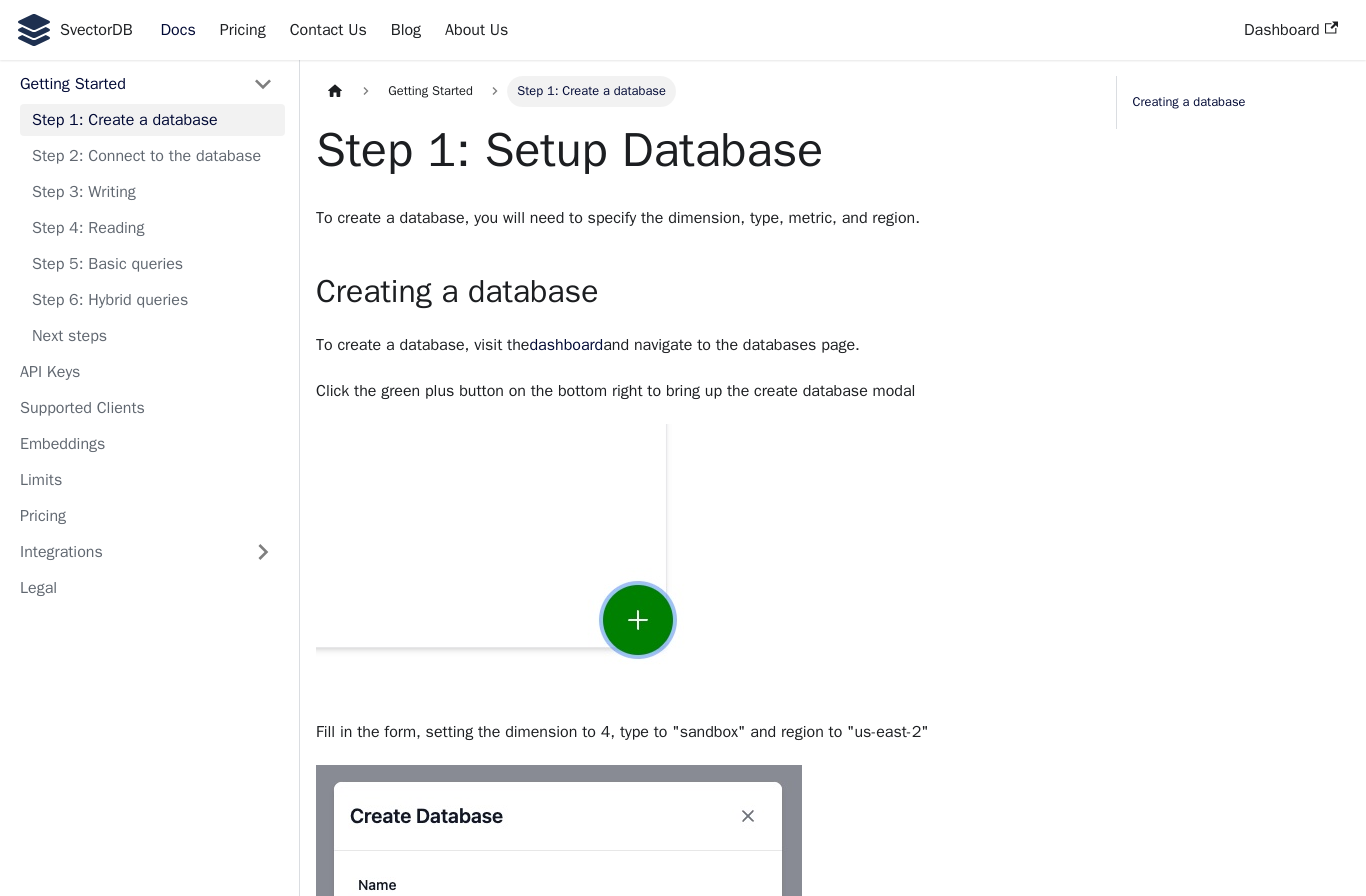 scroll, scrollTop: 1034, scrollLeft: 0, axis: vertical 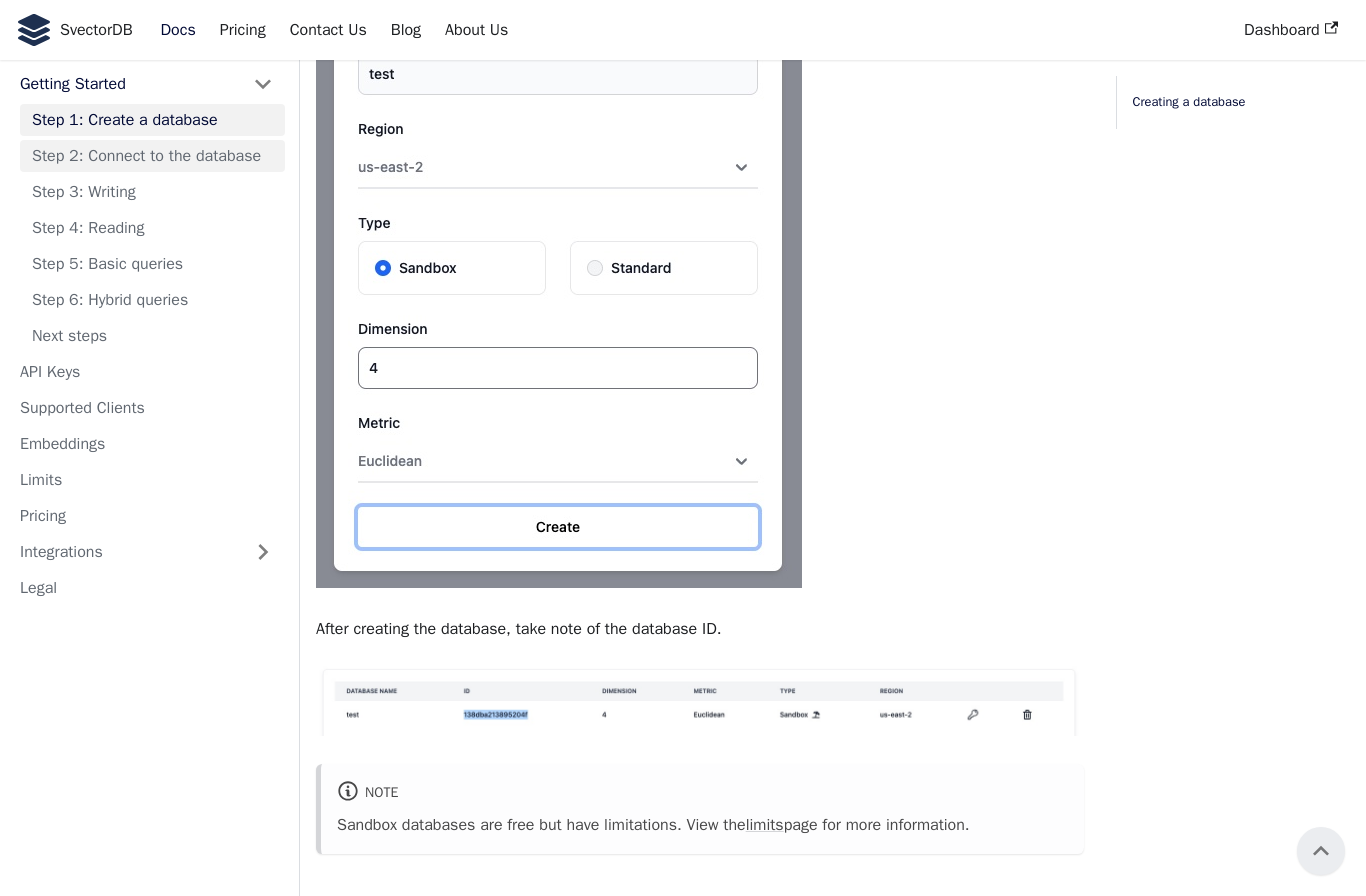 click on "Step 2: Connect to the database" at bounding box center [152, 156] 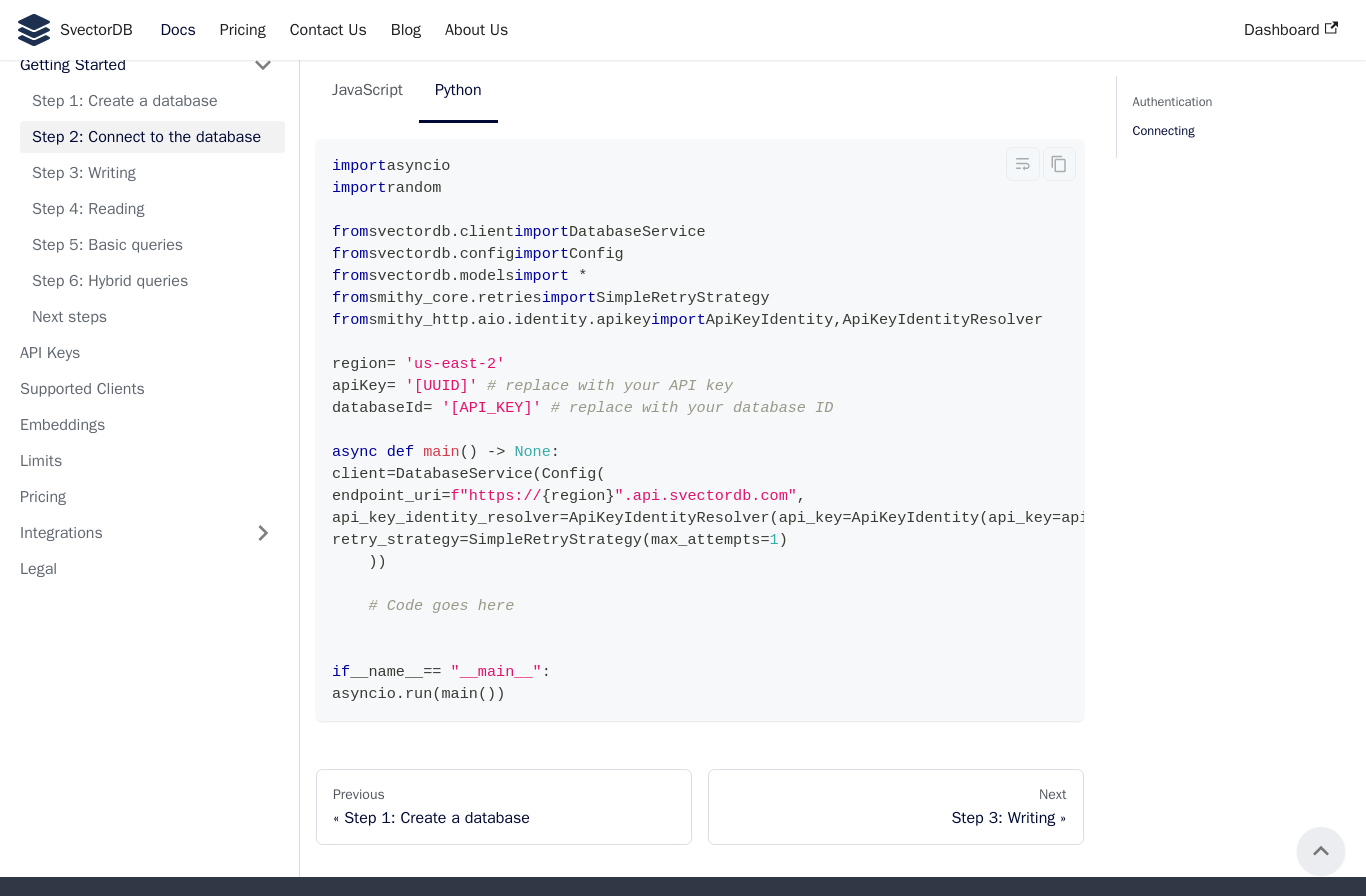 scroll, scrollTop: 1812, scrollLeft: 0, axis: vertical 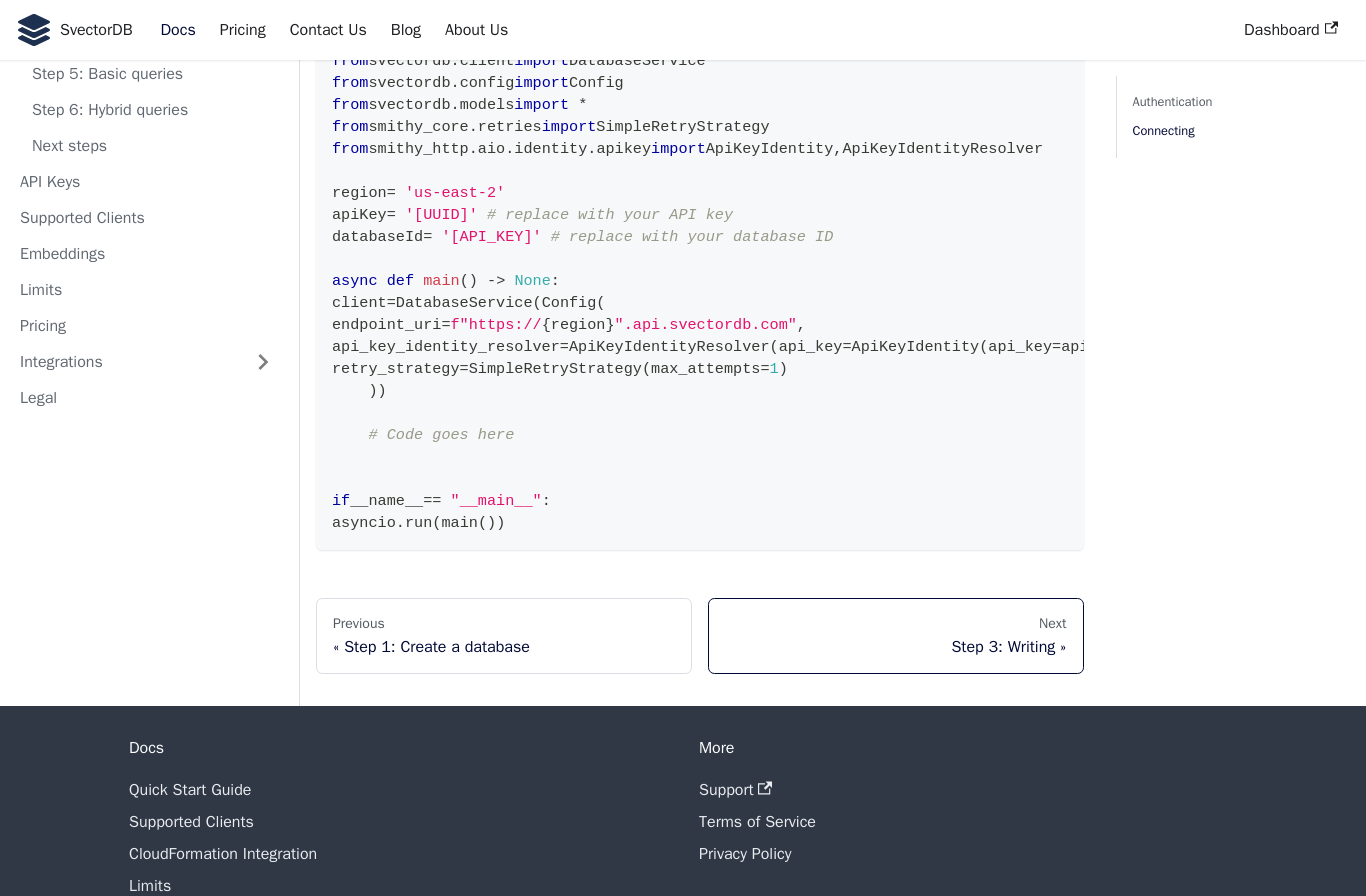 click on "Step 3: Writing" at bounding box center [896, 647] 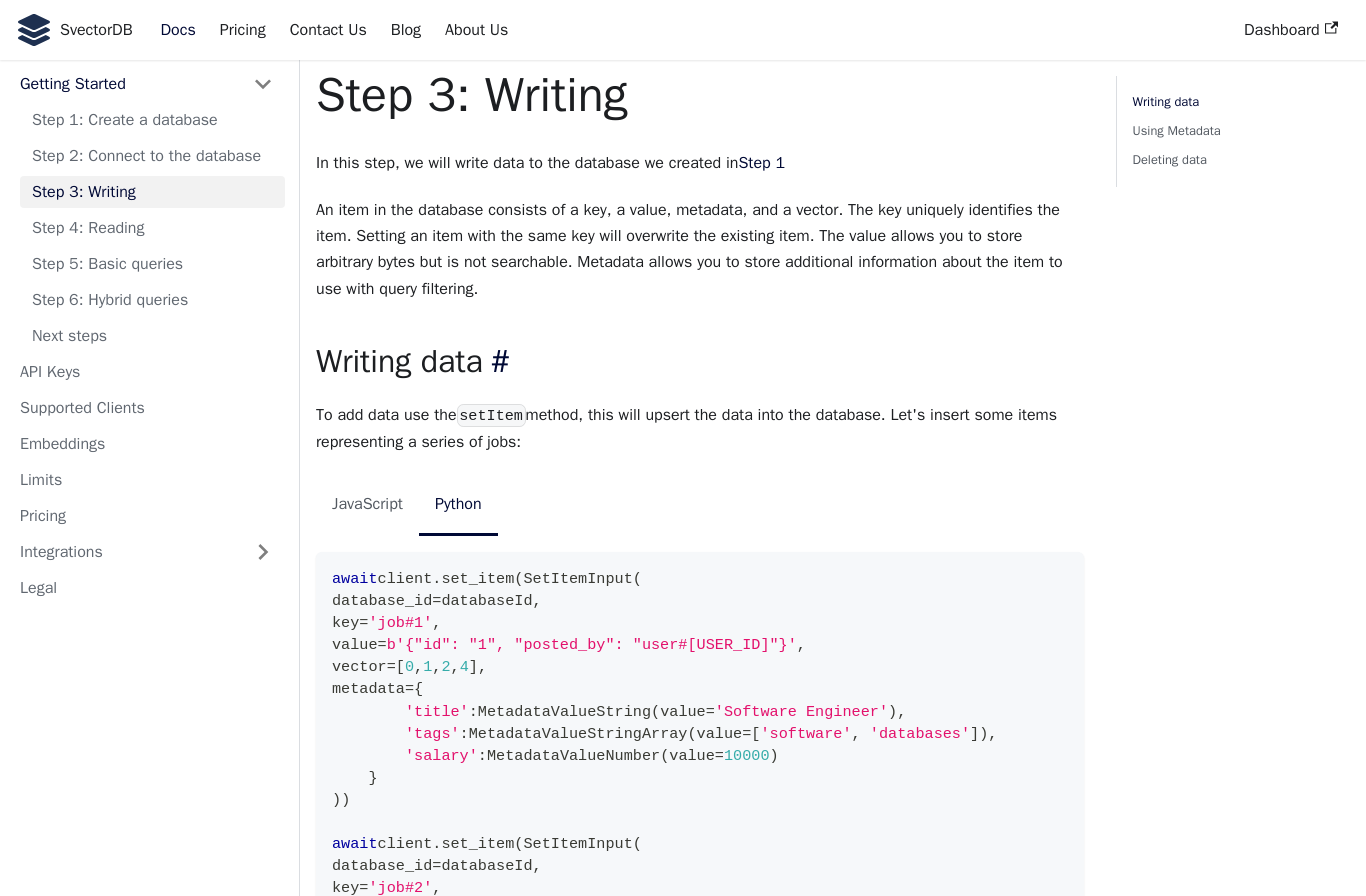 scroll, scrollTop: 0, scrollLeft: 0, axis: both 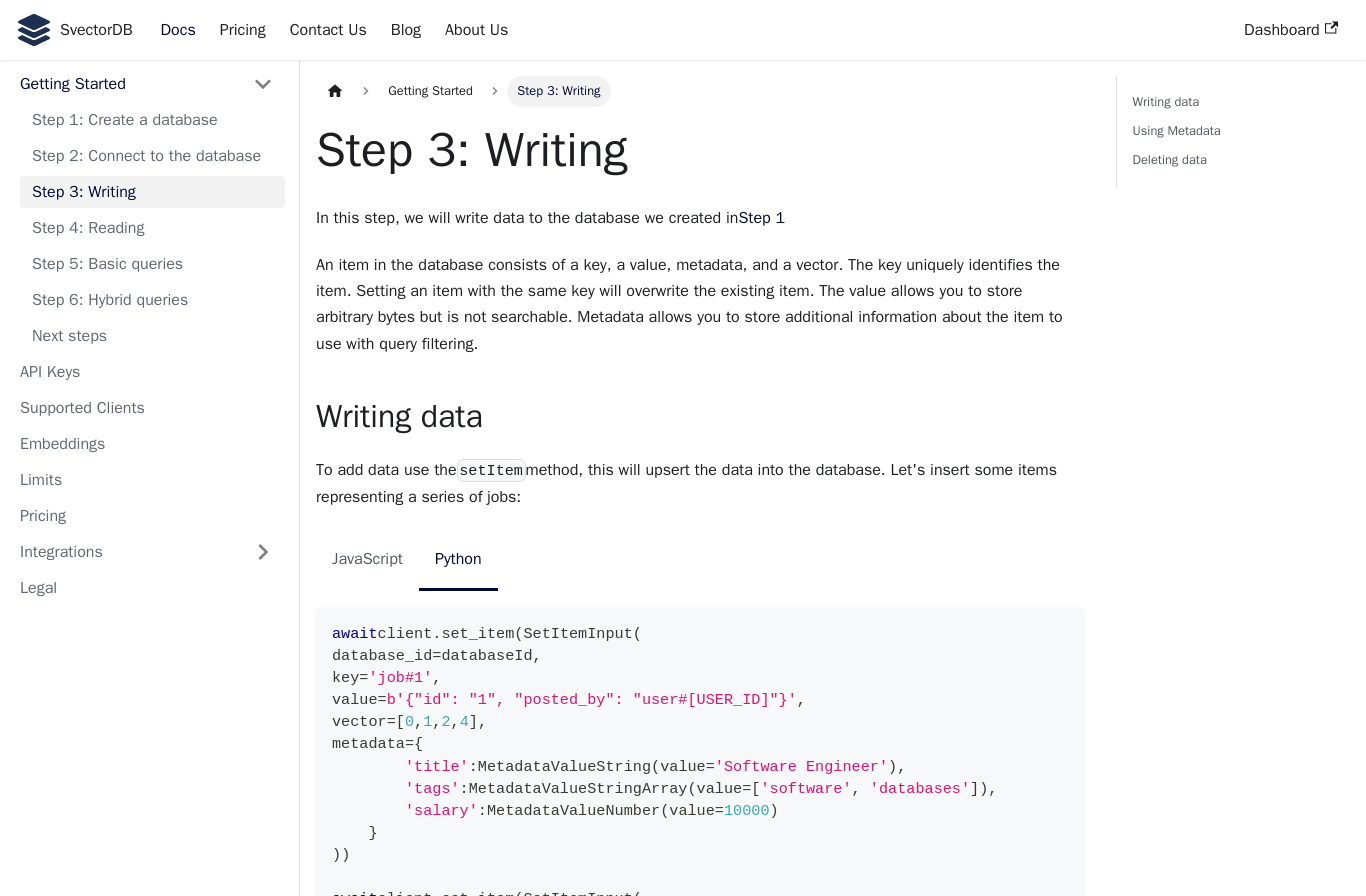 click on "Docs" at bounding box center (178, 30) 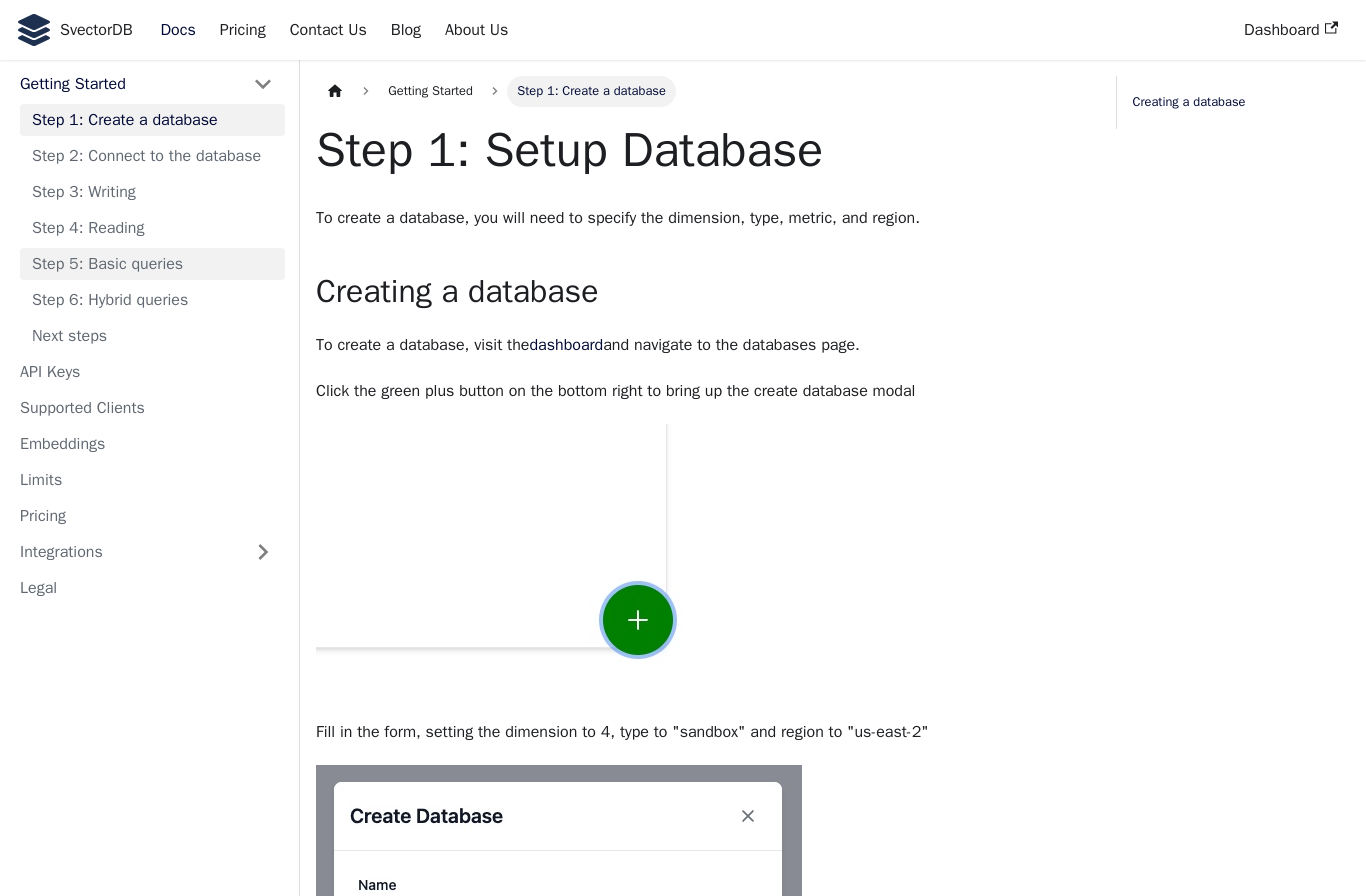 click on "Step 5: Basic queries" at bounding box center [152, 264] 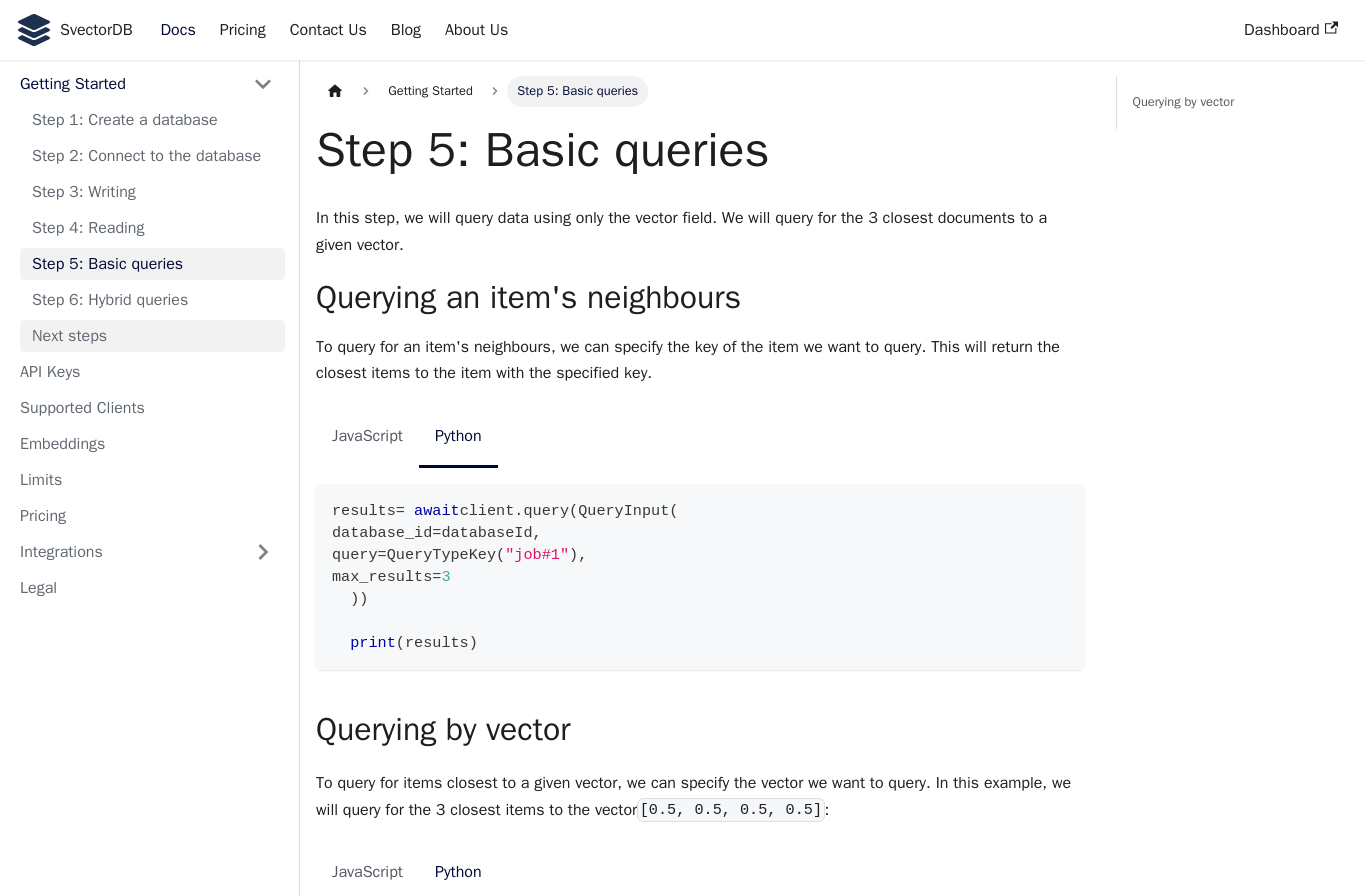 click on "Next steps" at bounding box center [152, 336] 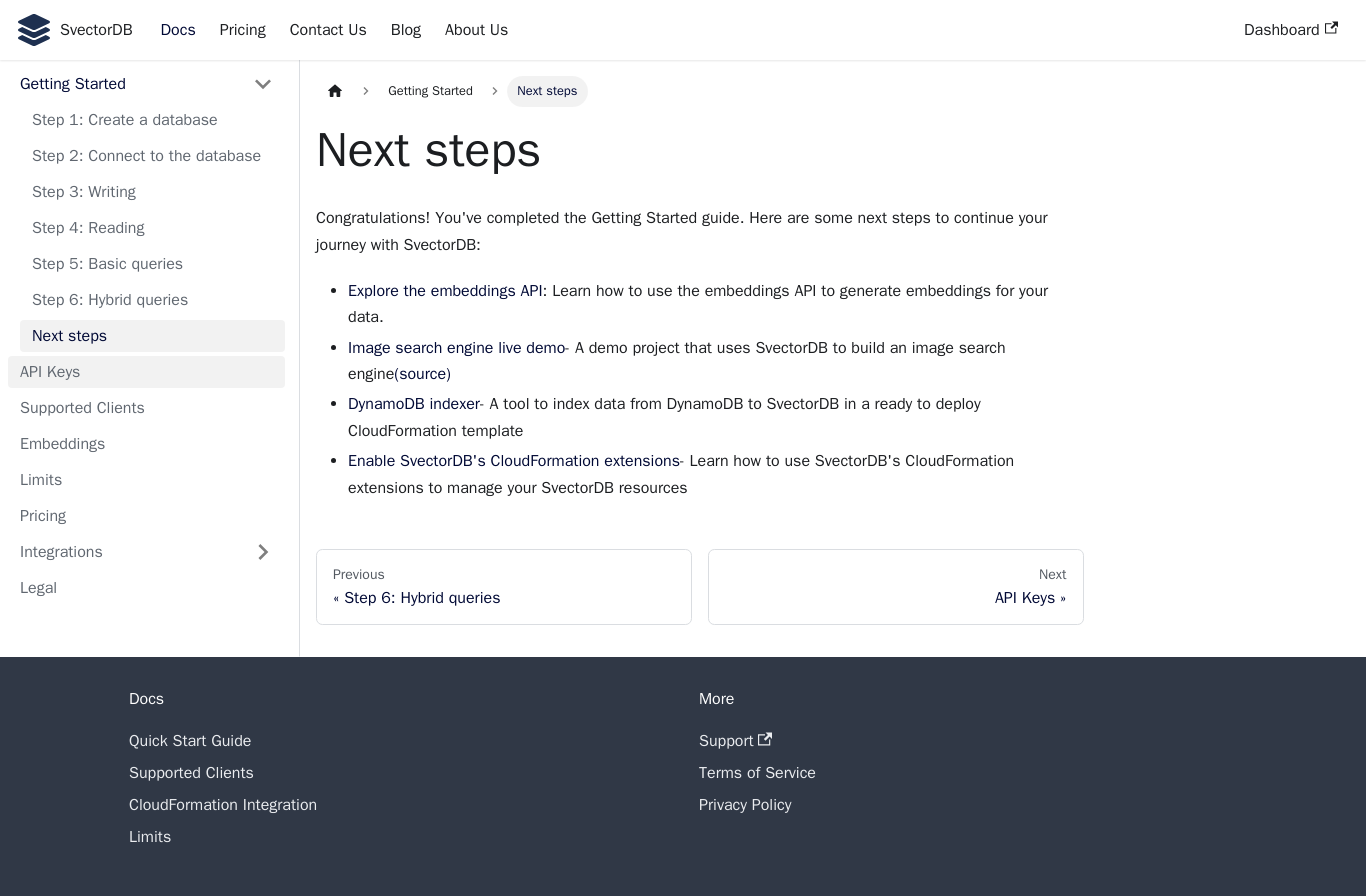click on "API Keys" at bounding box center [146, 372] 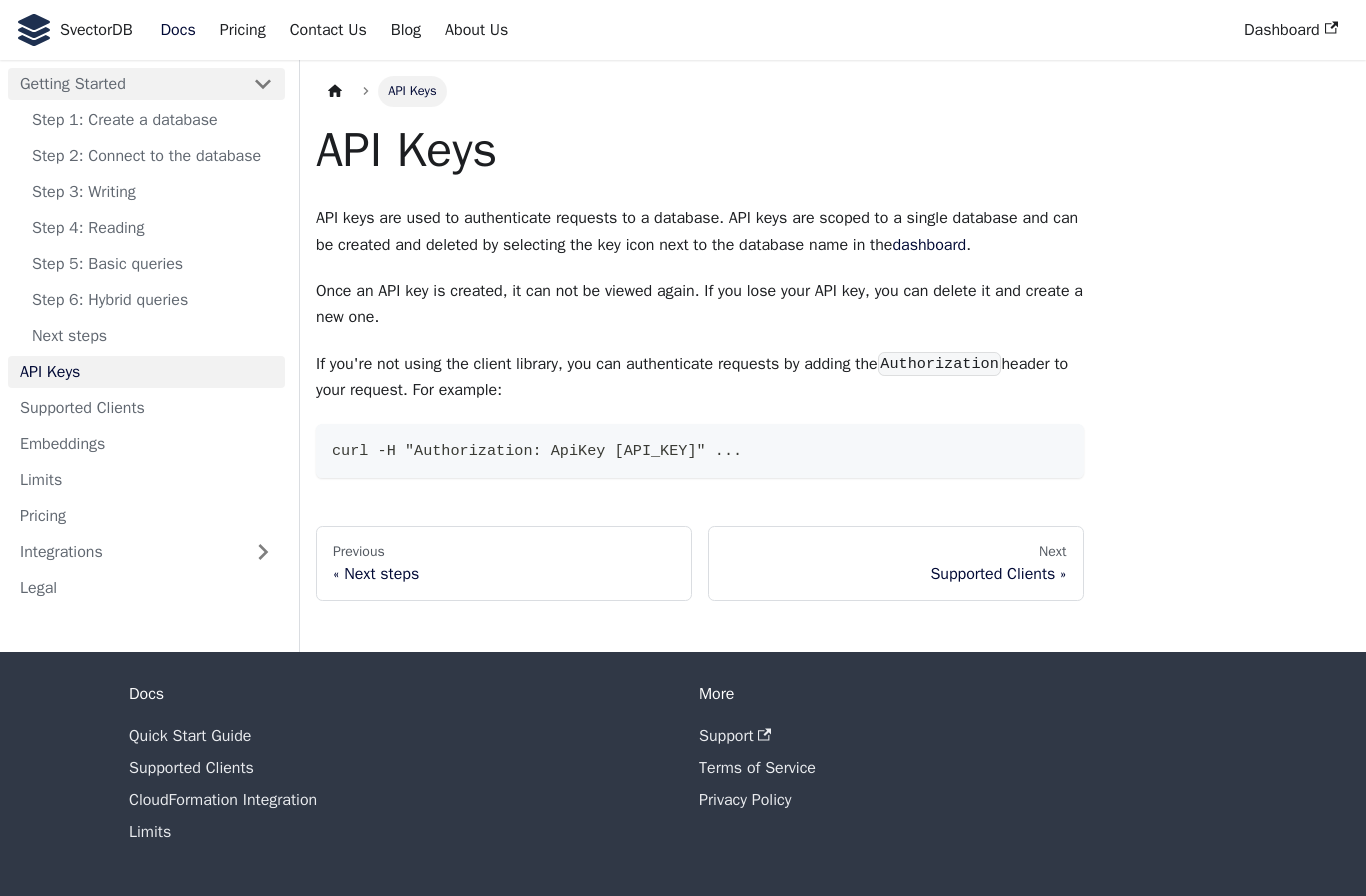 click on "Getting Started" at bounding box center [124, 84] 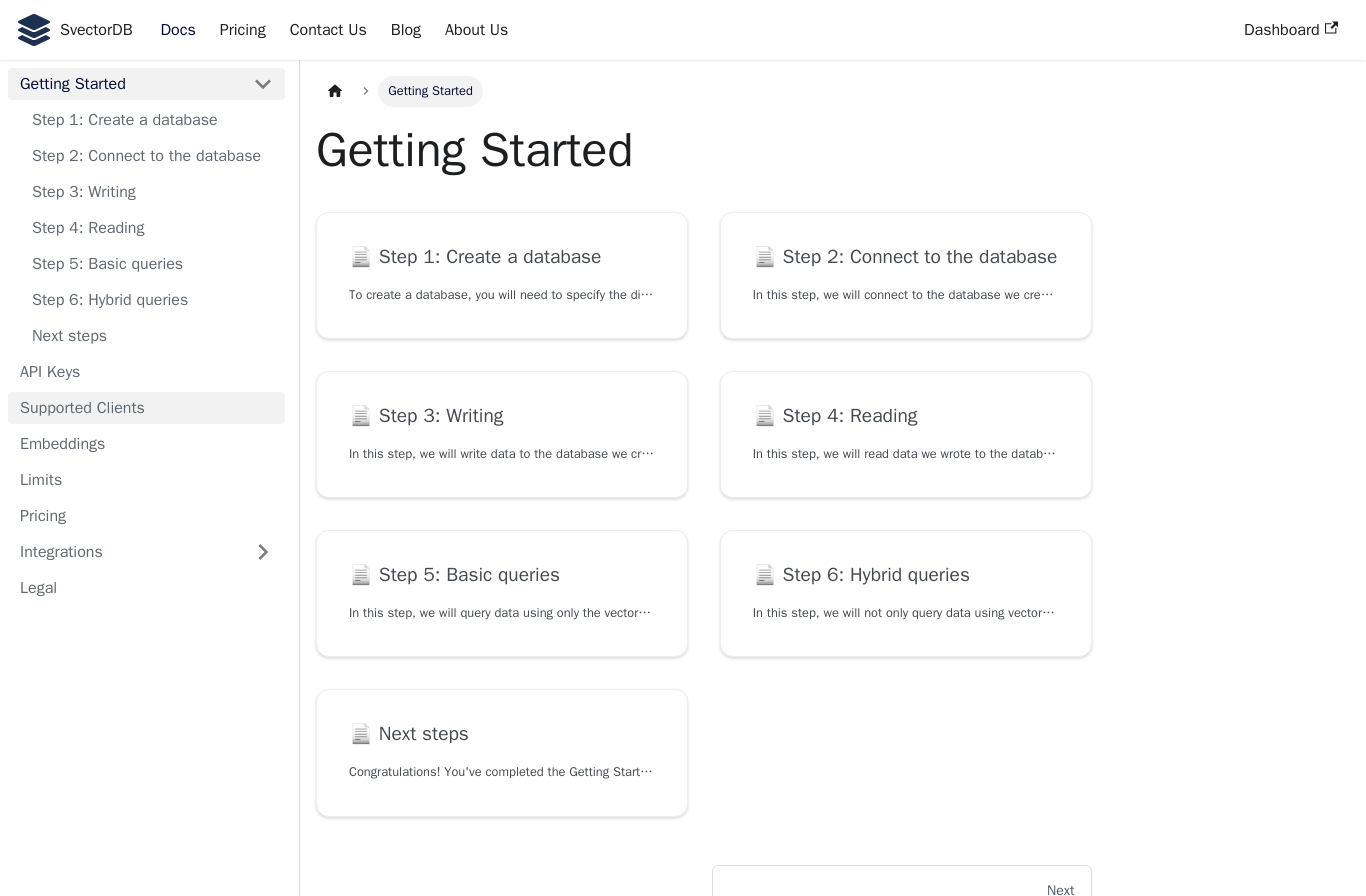click on "Supported Clients" at bounding box center (146, 408) 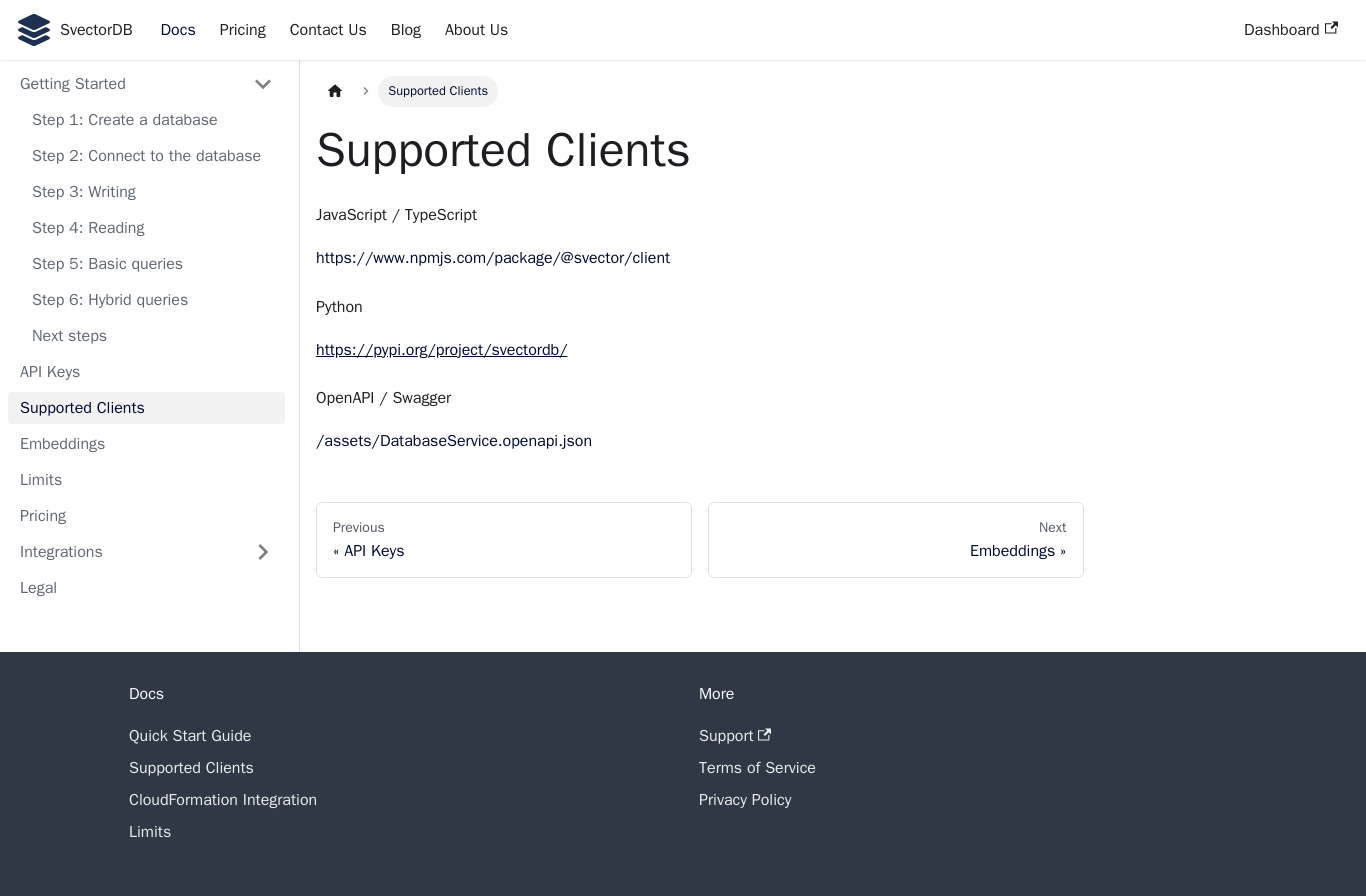 click on "https://pypi.org/project/svectordb/" at bounding box center (441, 350) 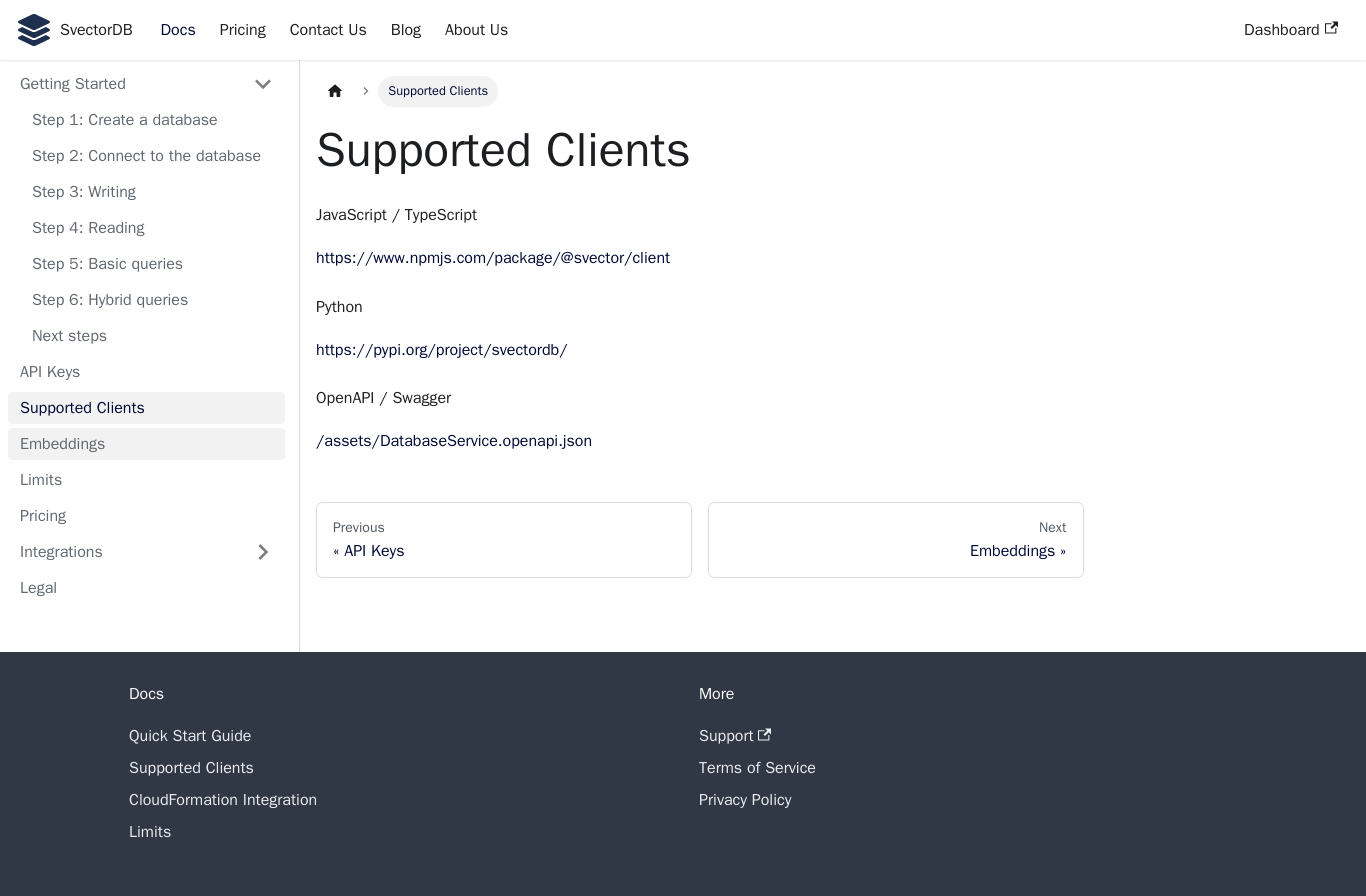 click on "Embeddings" at bounding box center [146, 444] 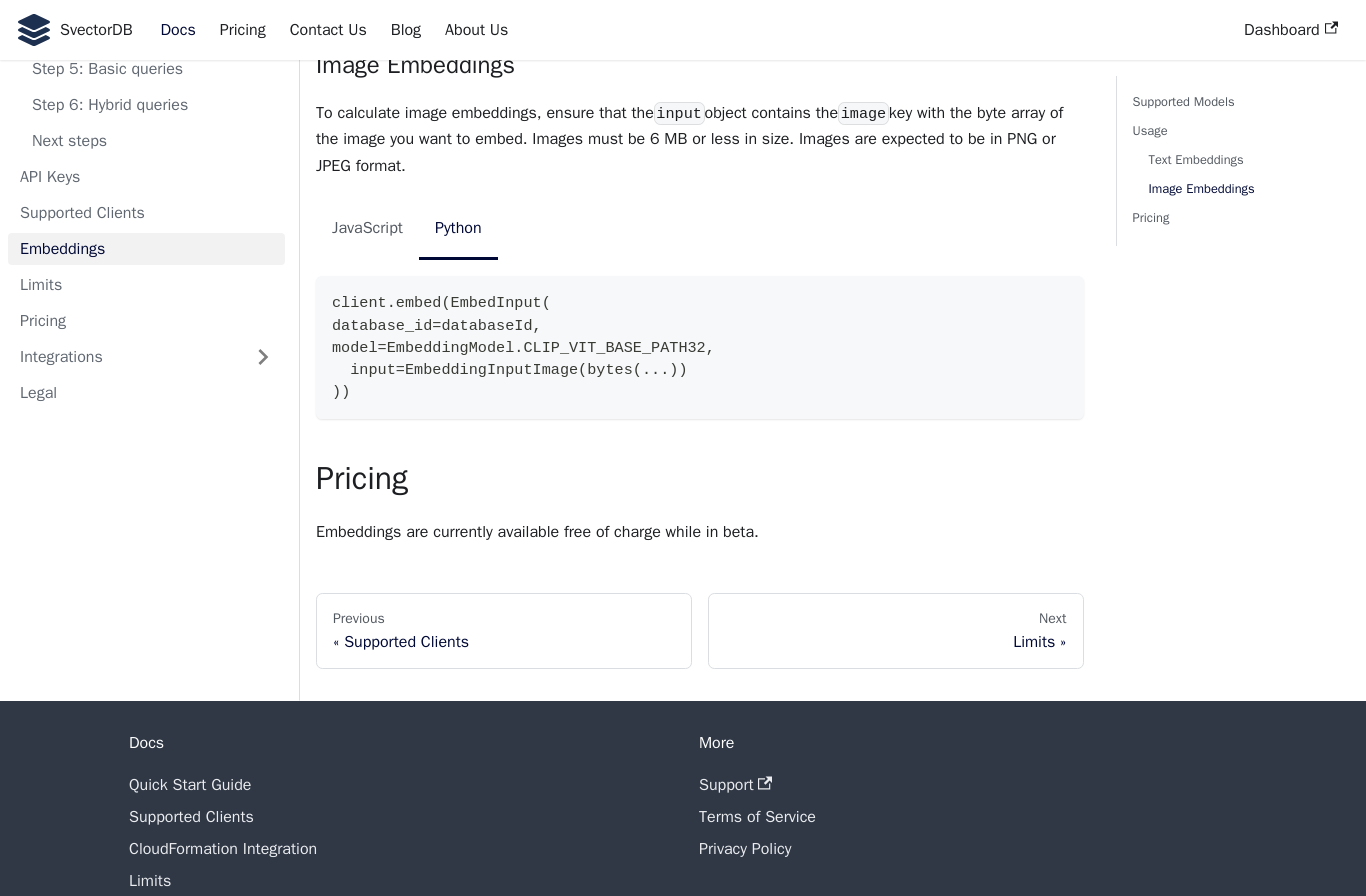 scroll, scrollTop: 1139, scrollLeft: 0, axis: vertical 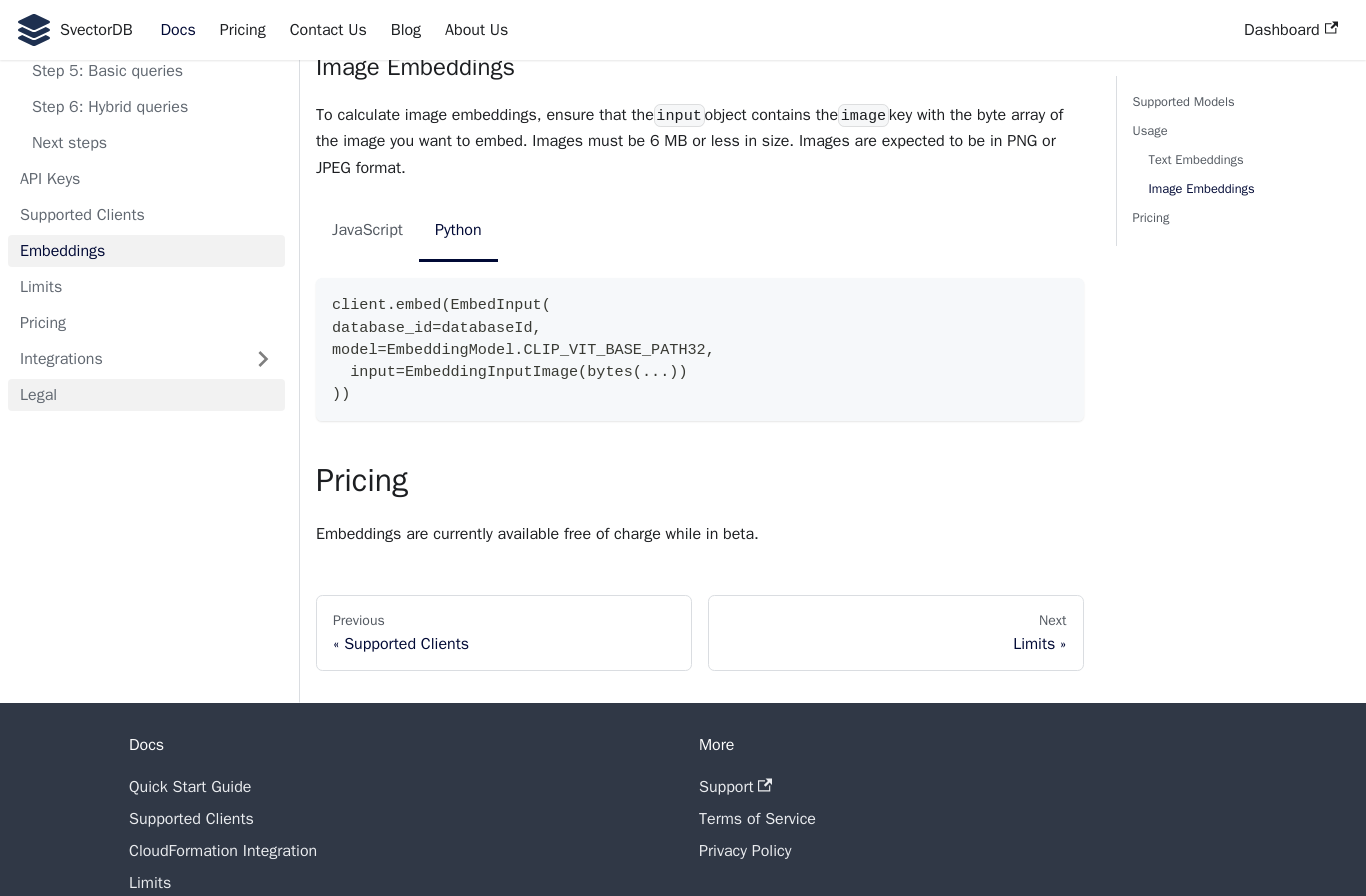 click on "Legal" at bounding box center (146, 395) 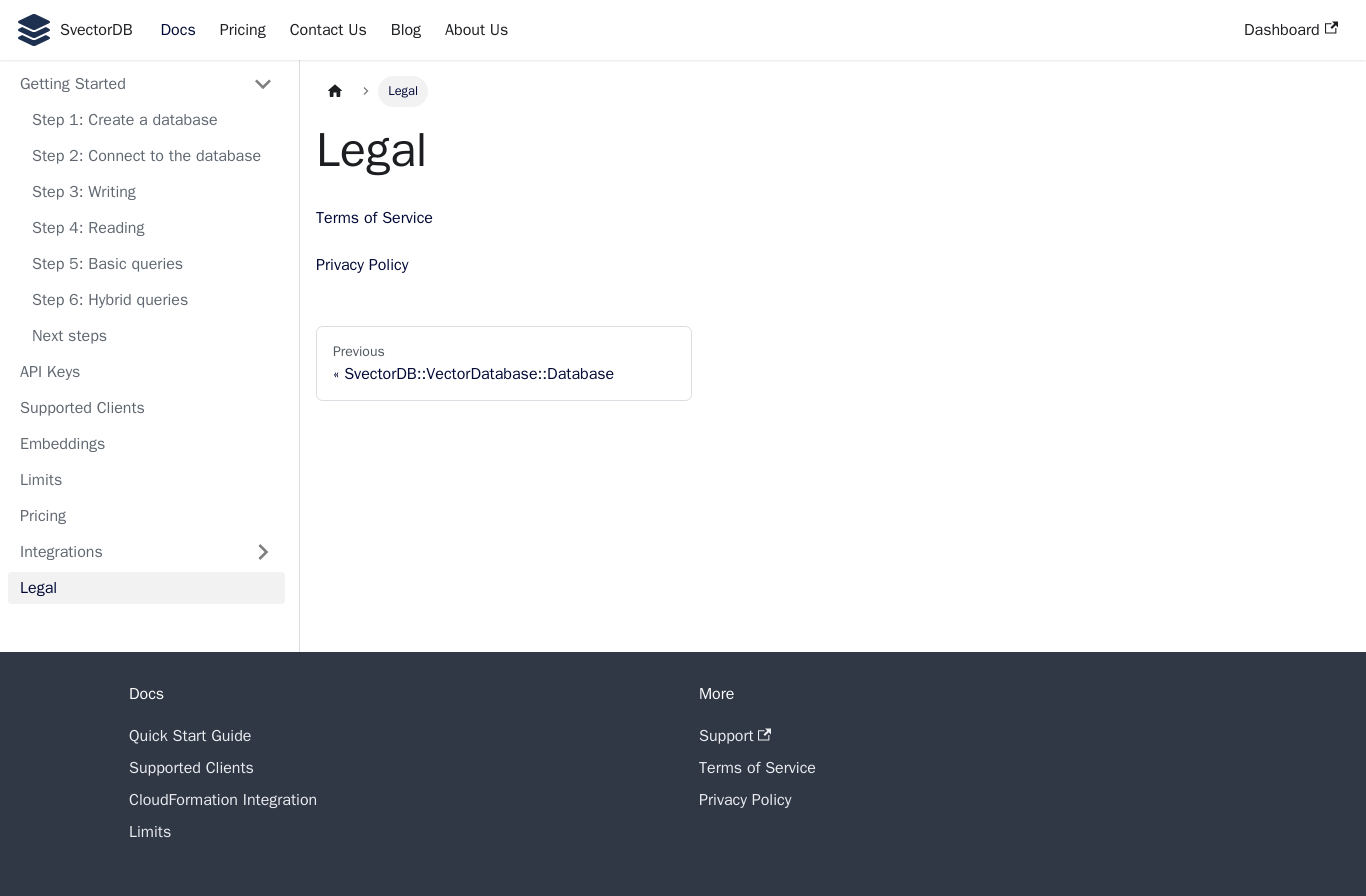 scroll, scrollTop: 0, scrollLeft: 0, axis: both 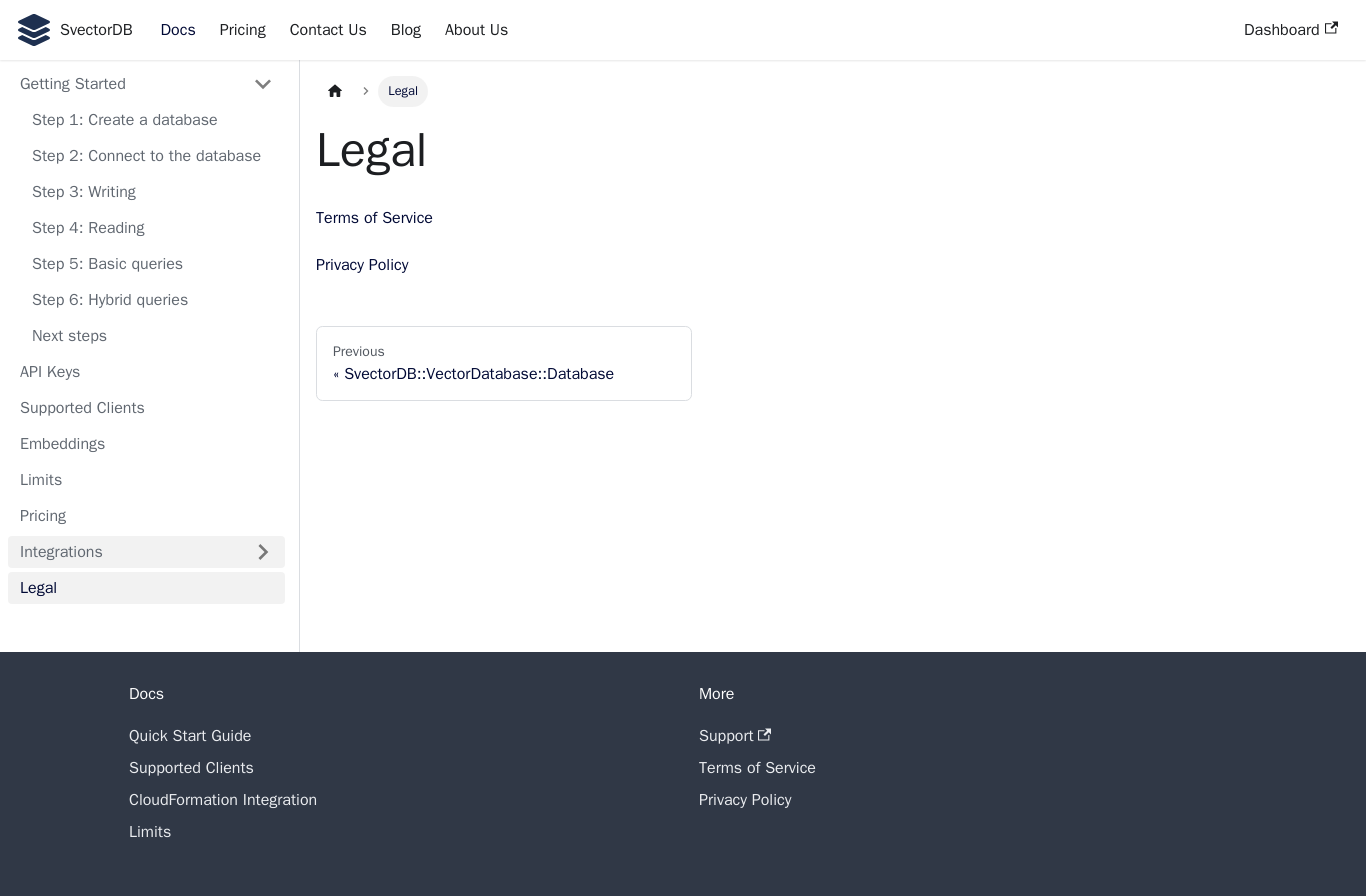 click on "Integrations" at bounding box center (146, 552) 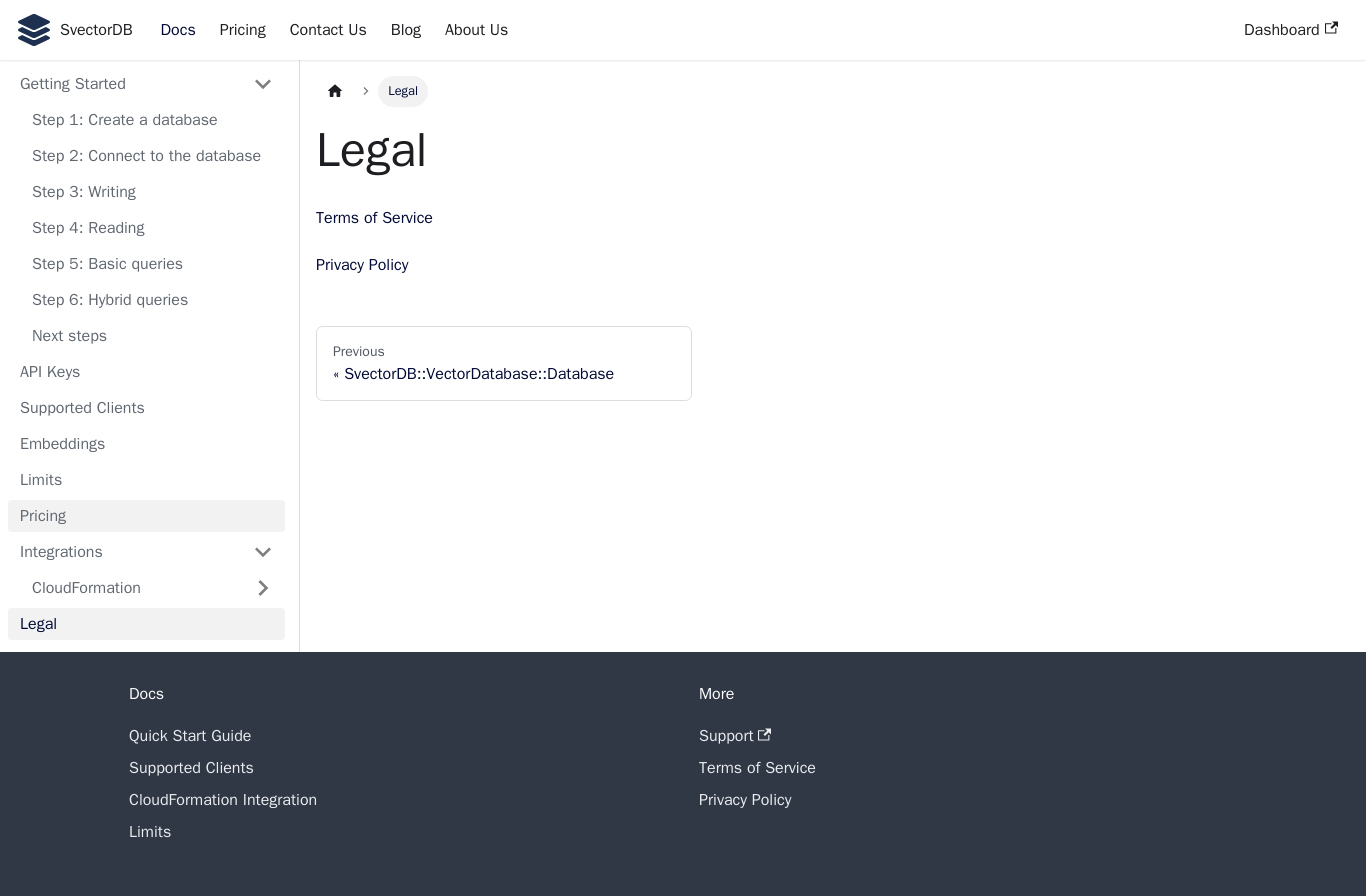 click on "Pricing" at bounding box center (146, 516) 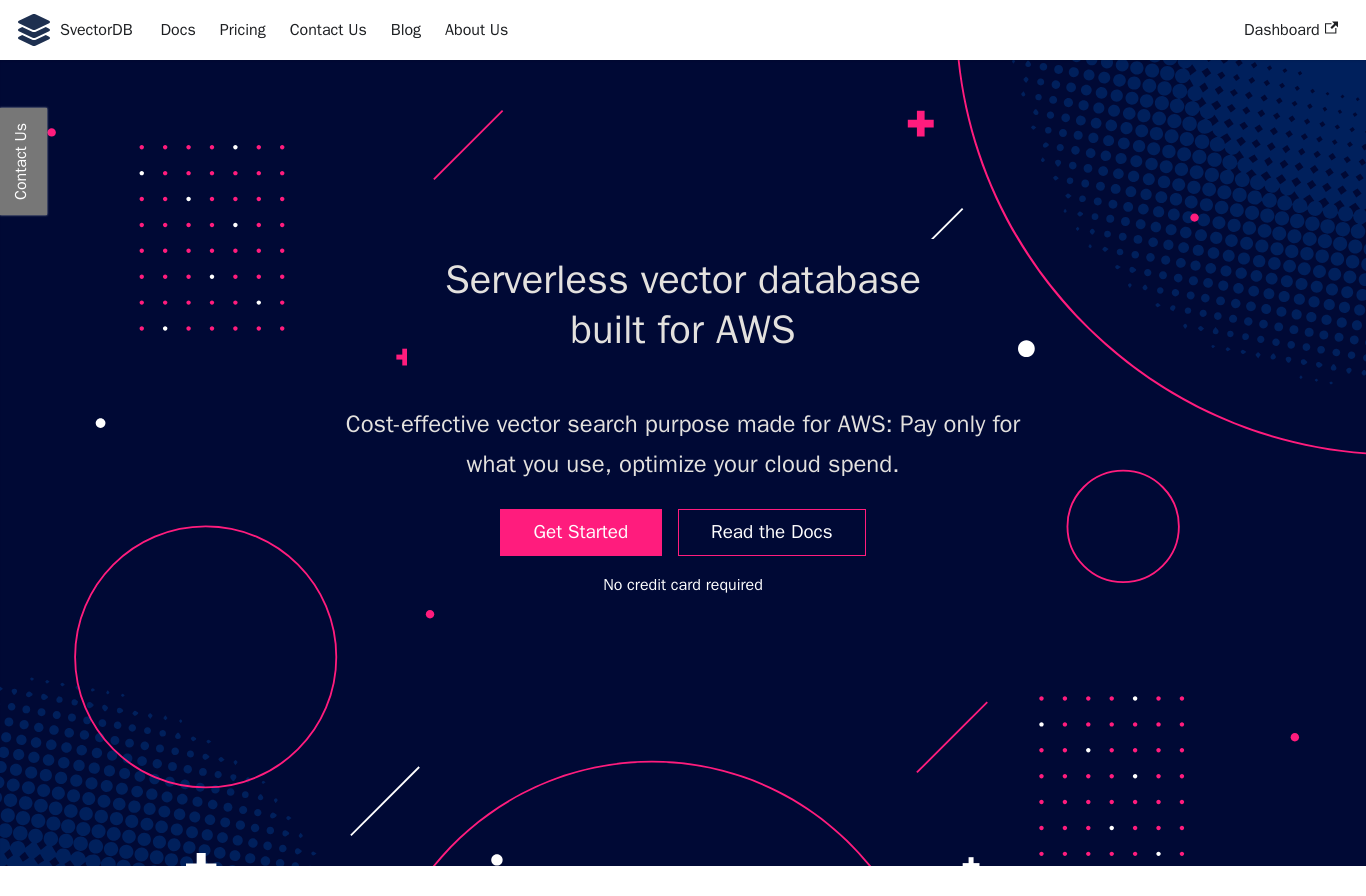 scroll, scrollTop: 0, scrollLeft: 0, axis: both 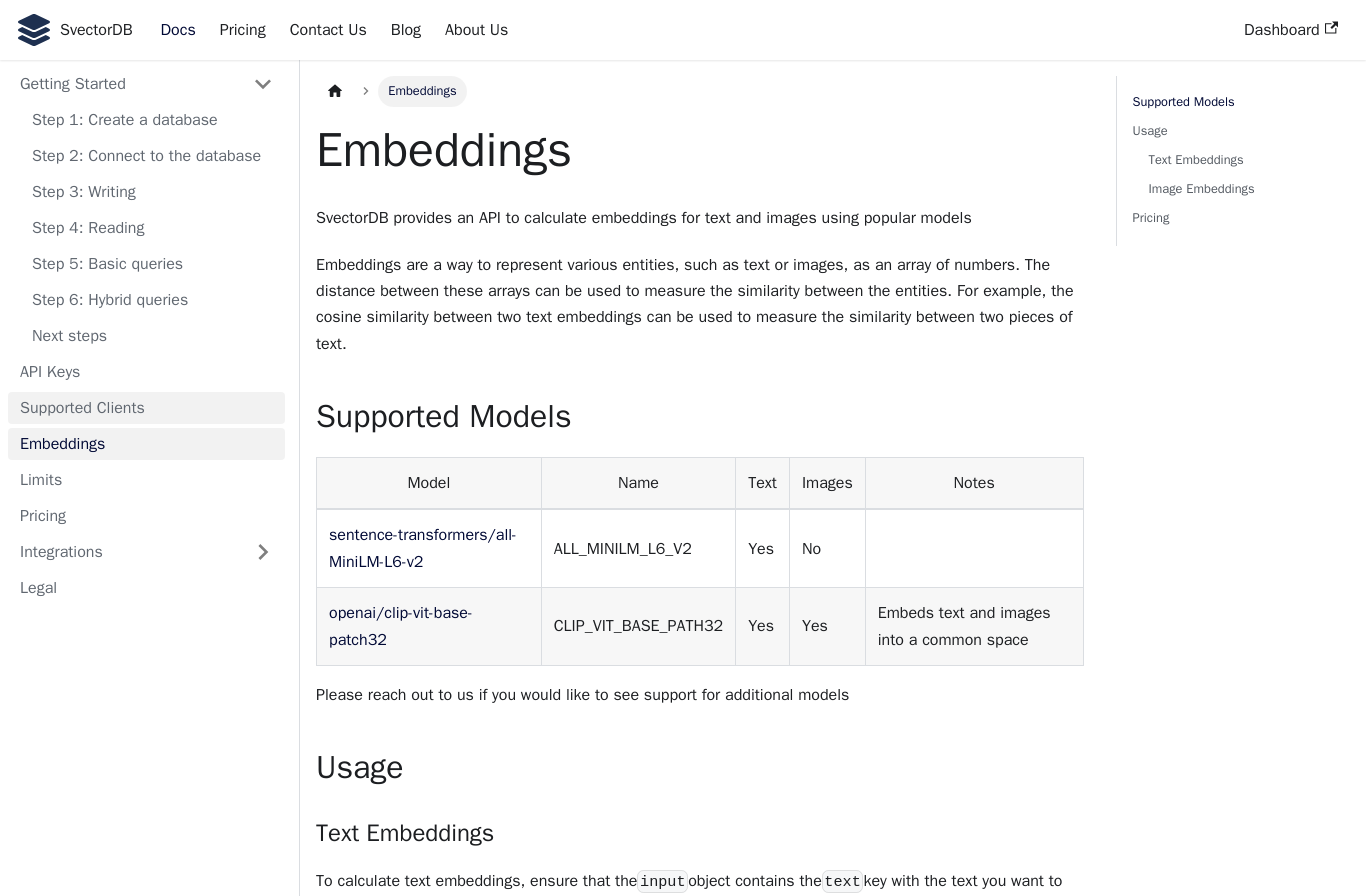 click on "Supported Clients" at bounding box center [146, 408] 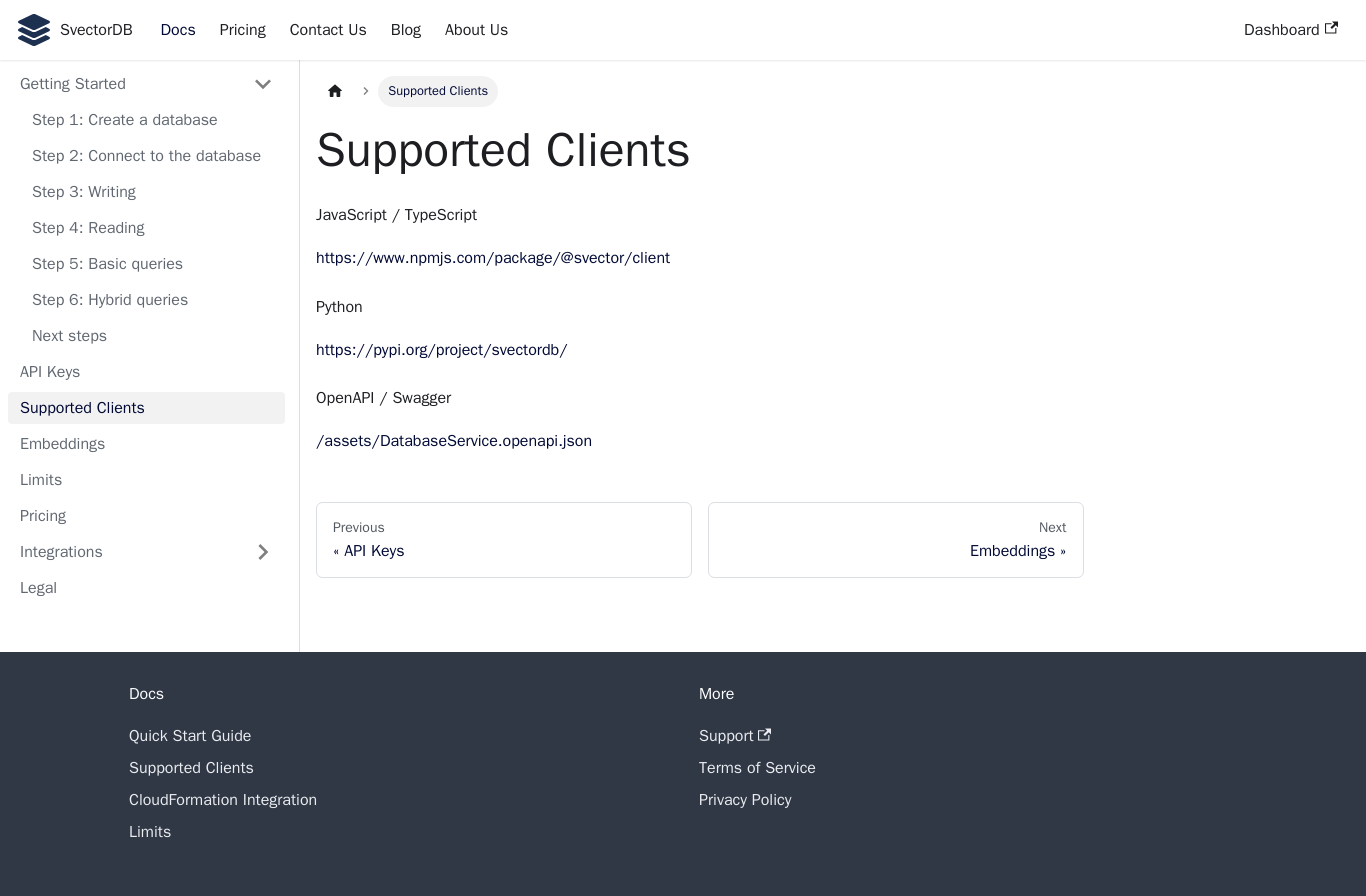 click on "Supported Clients" at bounding box center [146, 408] 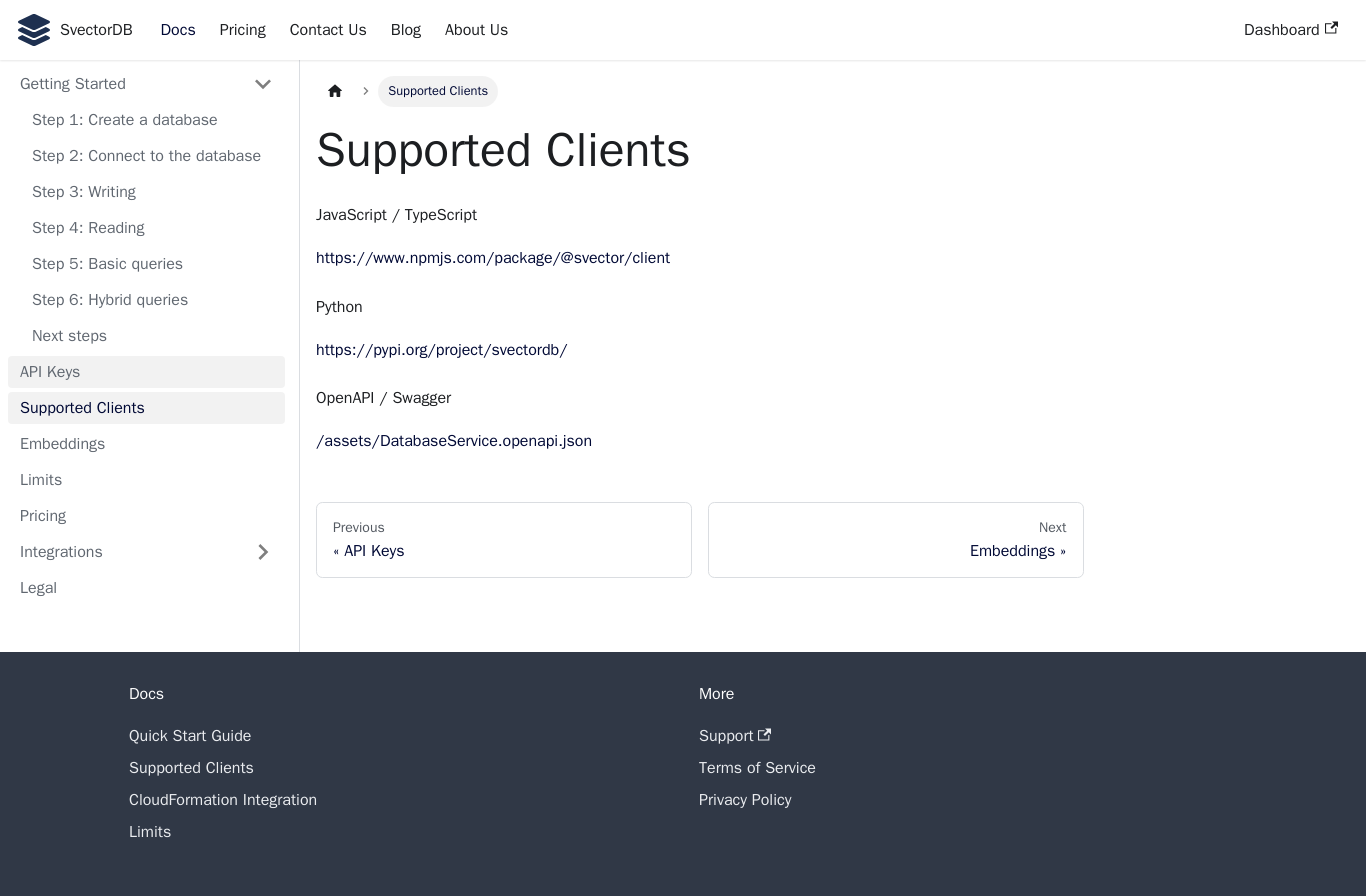 click on "API Keys" at bounding box center (146, 372) 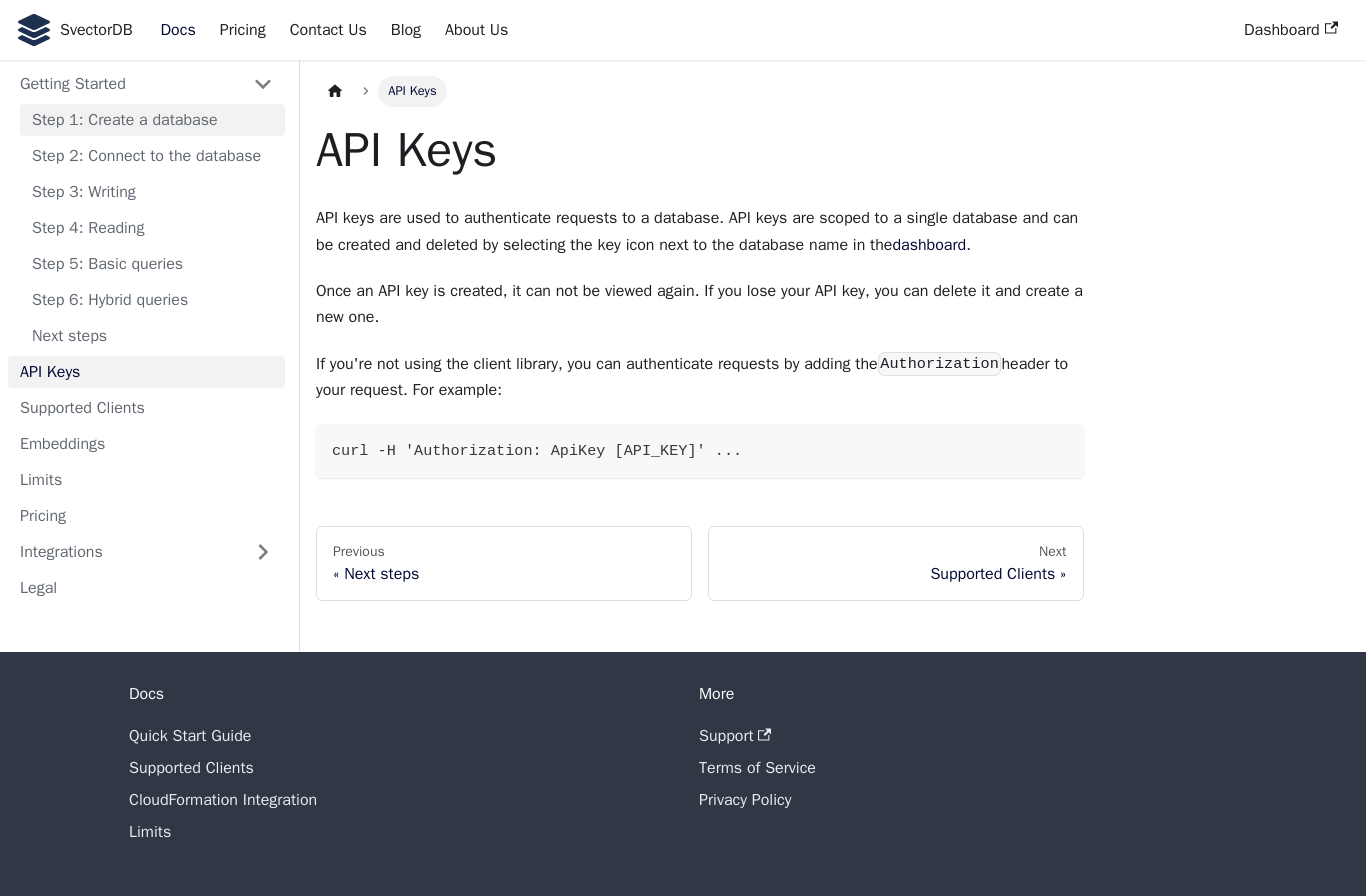 click on "Step 1: Create a database" at bounding box center (152, 120) 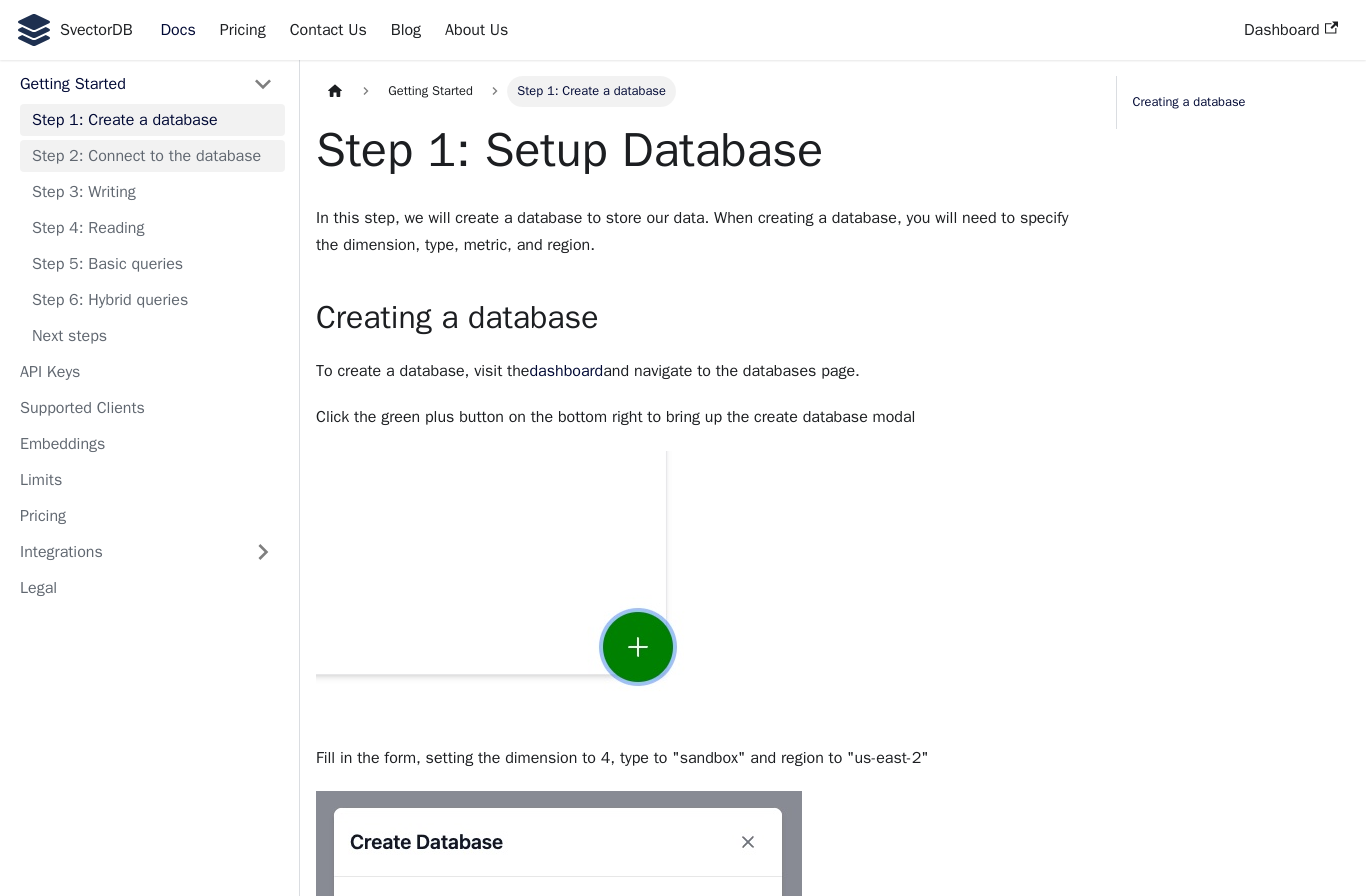 click on "Step 2: Connect to the database" at bounding box center [152, 156] 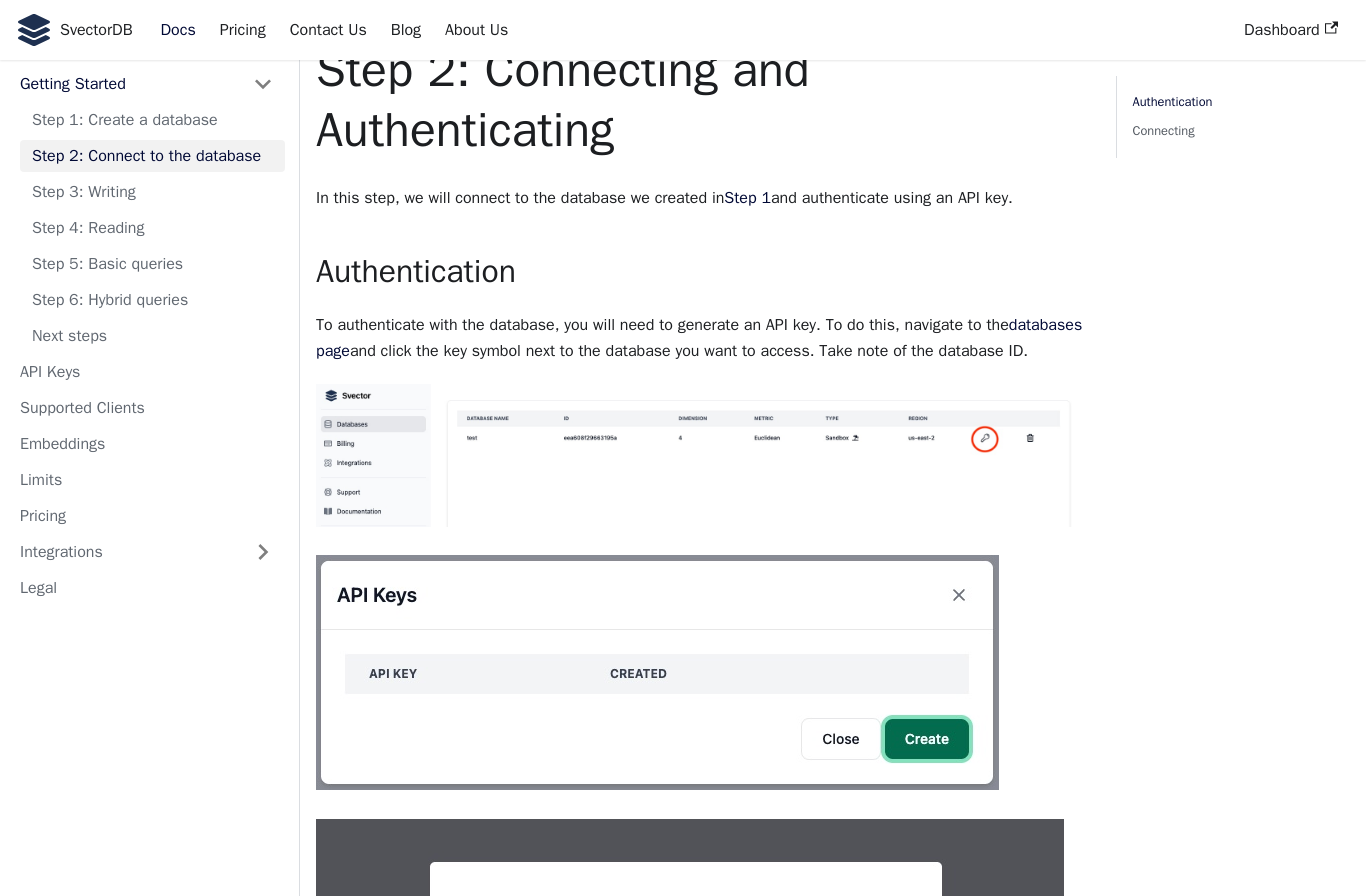 scroll, scrollTop: 0, scrollLeft: 0, axis: both 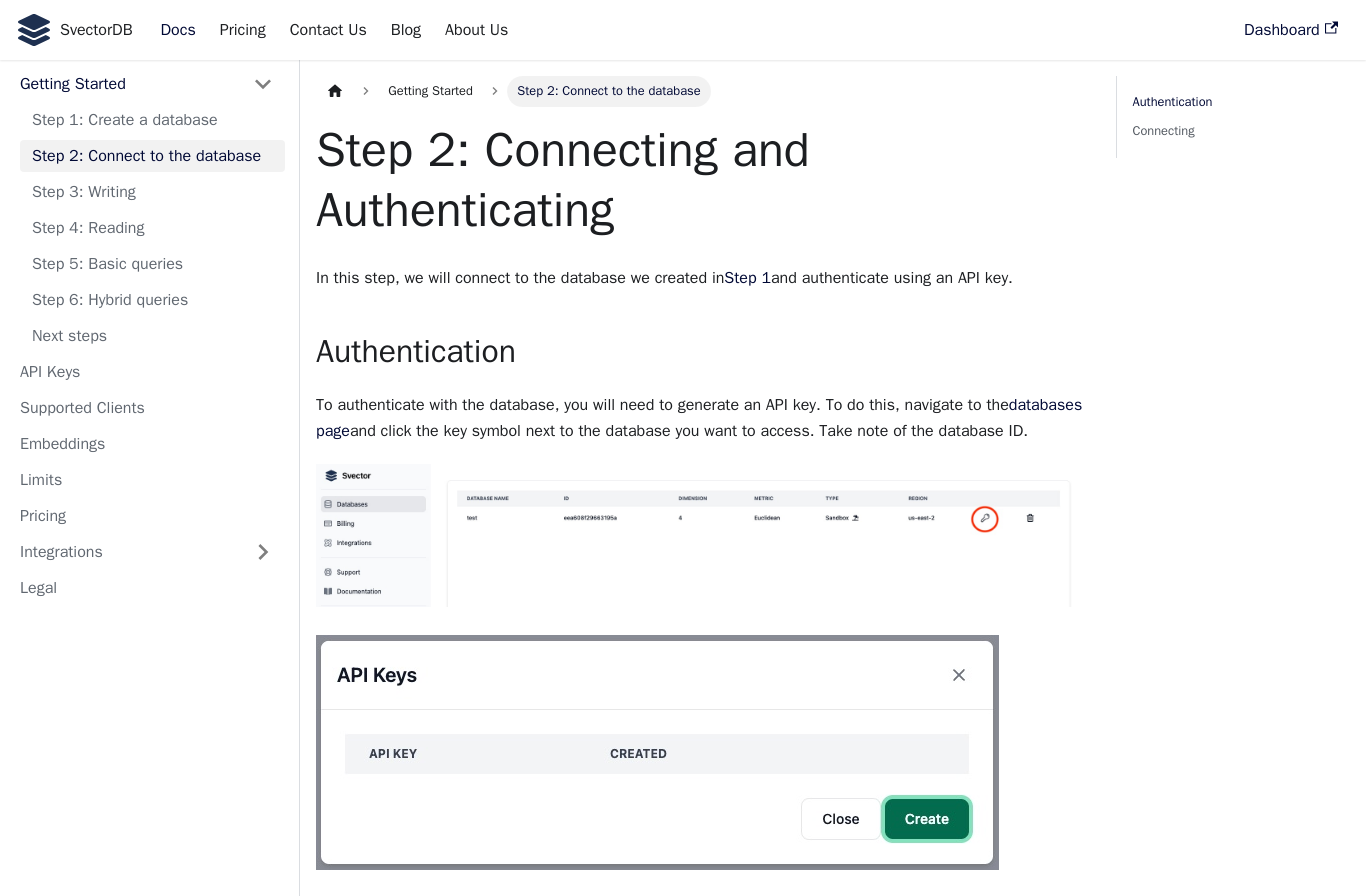 click on "Dashboard" at bounding box center [1291, 30] 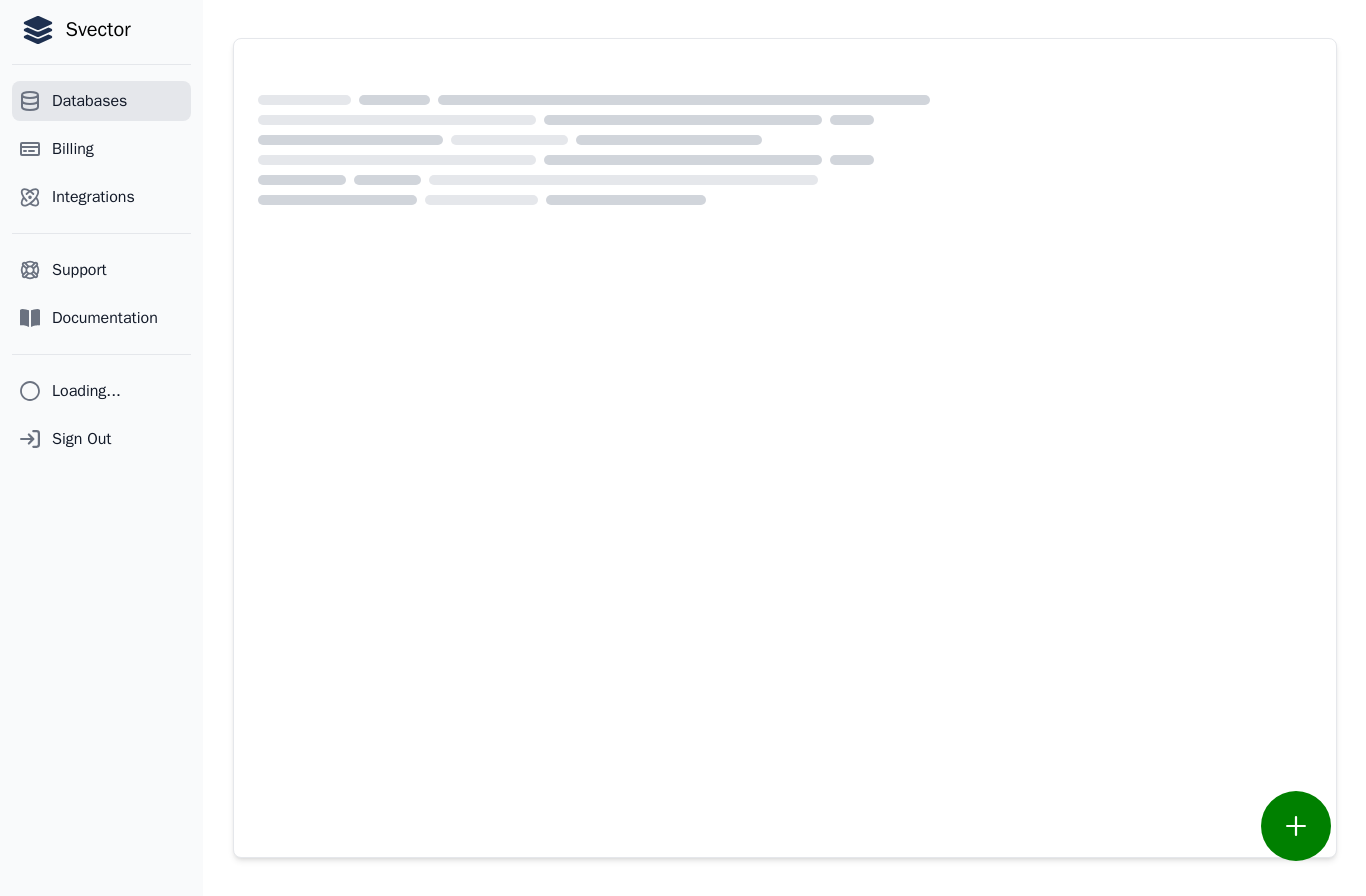 scroll, scrollTop: 0, scrollLeft: 0, axis: both 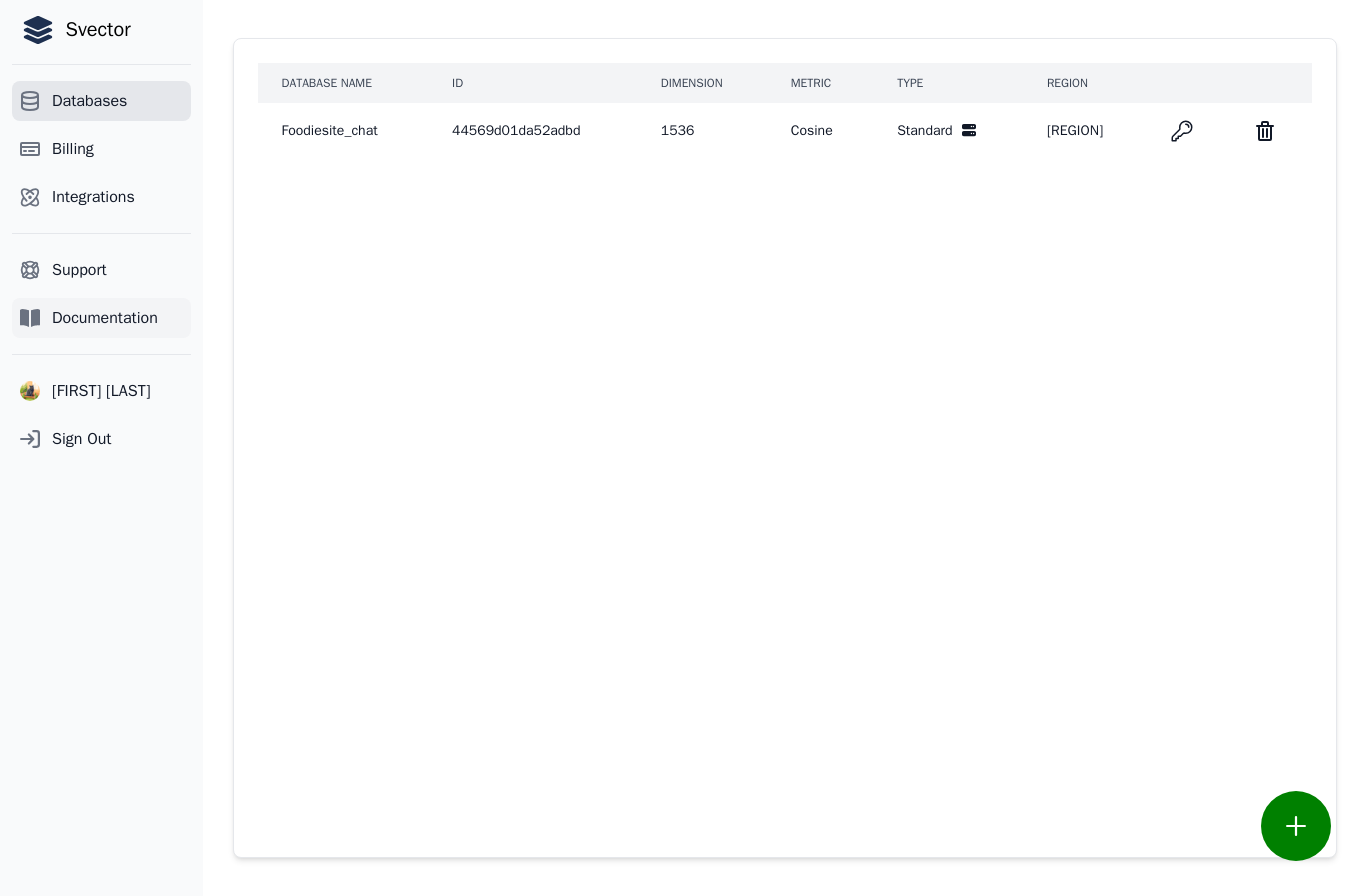 click on "Documentation" at bounding box center [105, 318] 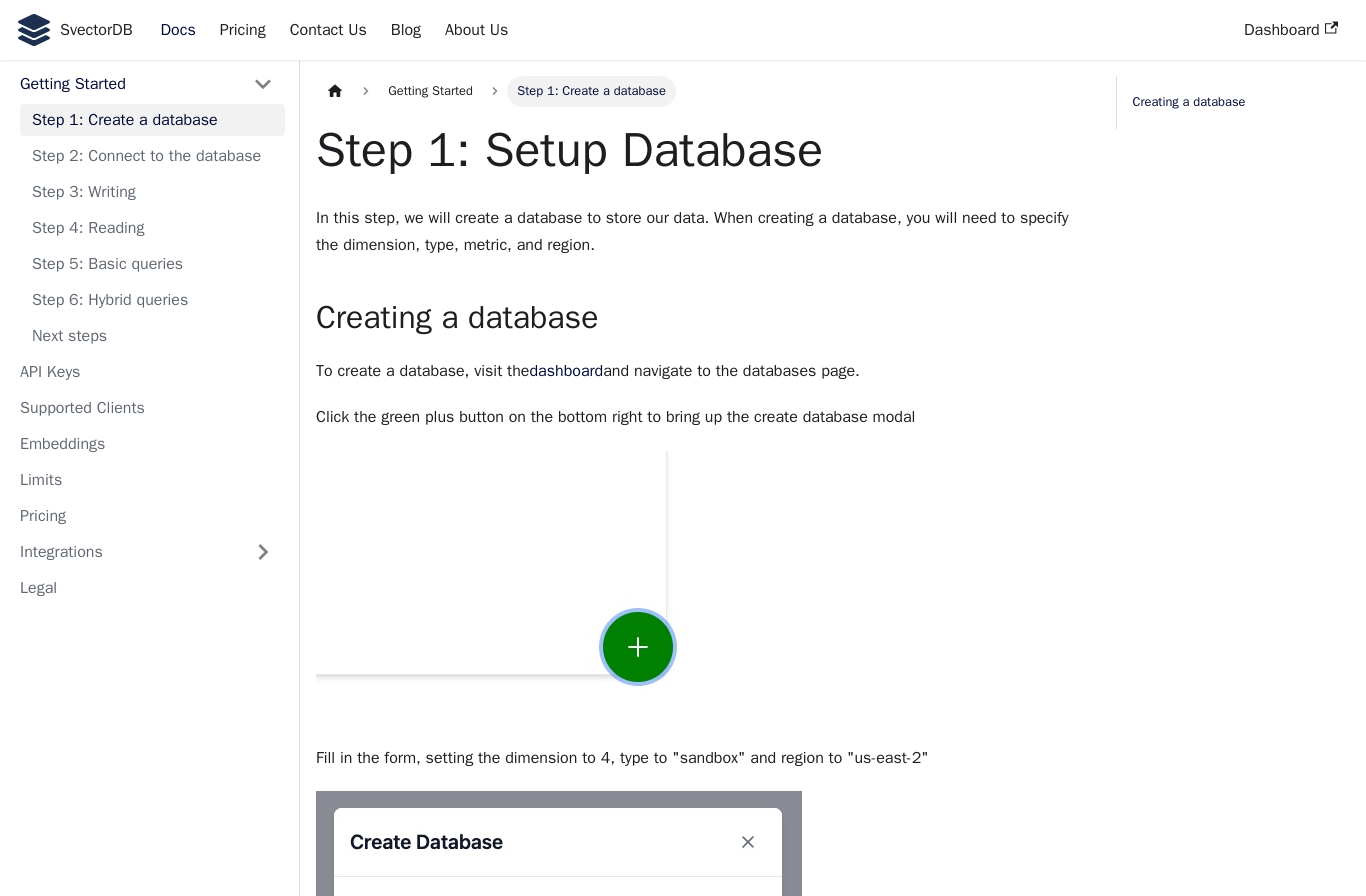 scroll, scrollTop: 0, scrollLeft: 0, axis: both 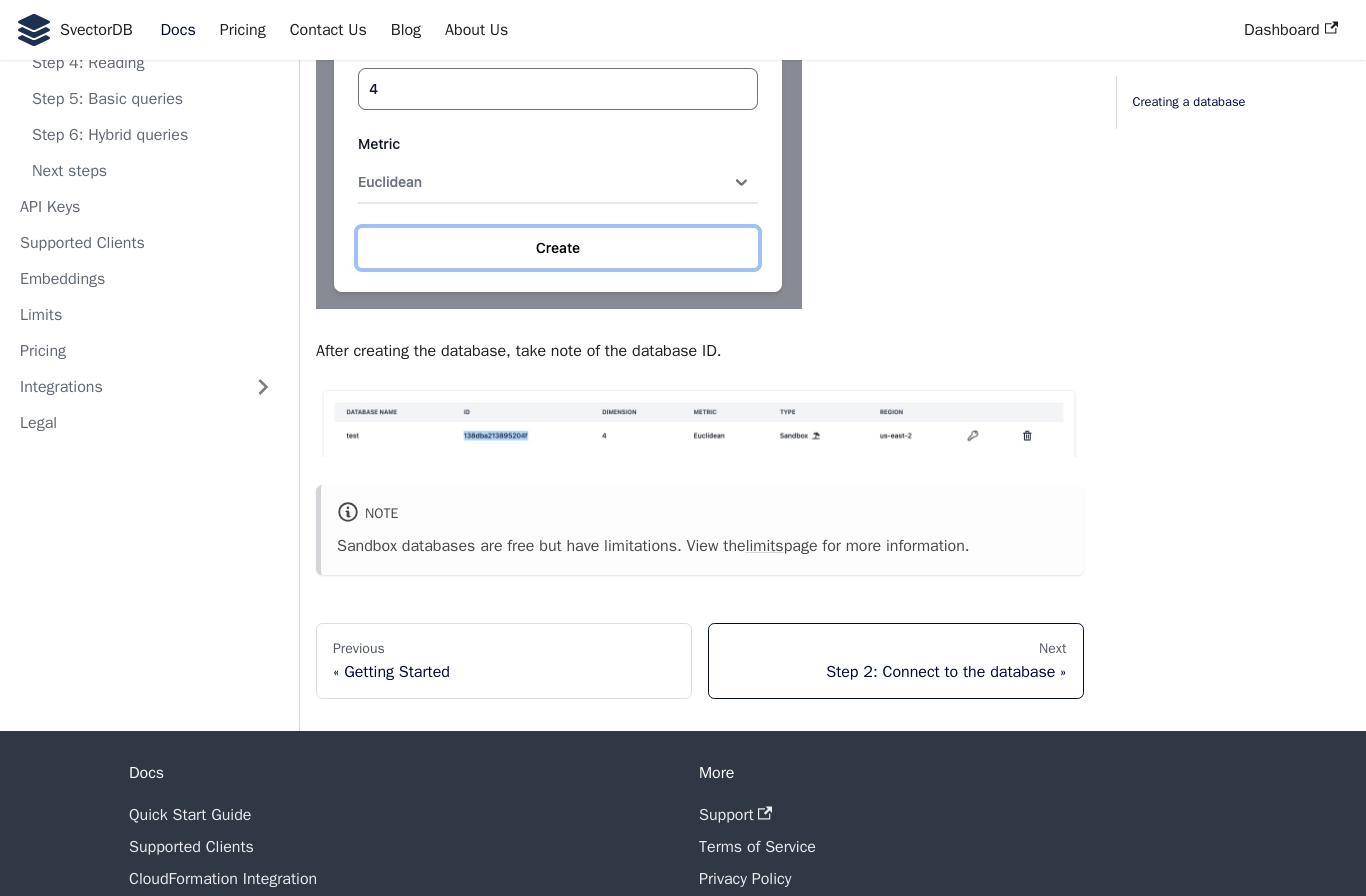 click on "Step 2: Connect to the database" at bounding box center (896, 672) 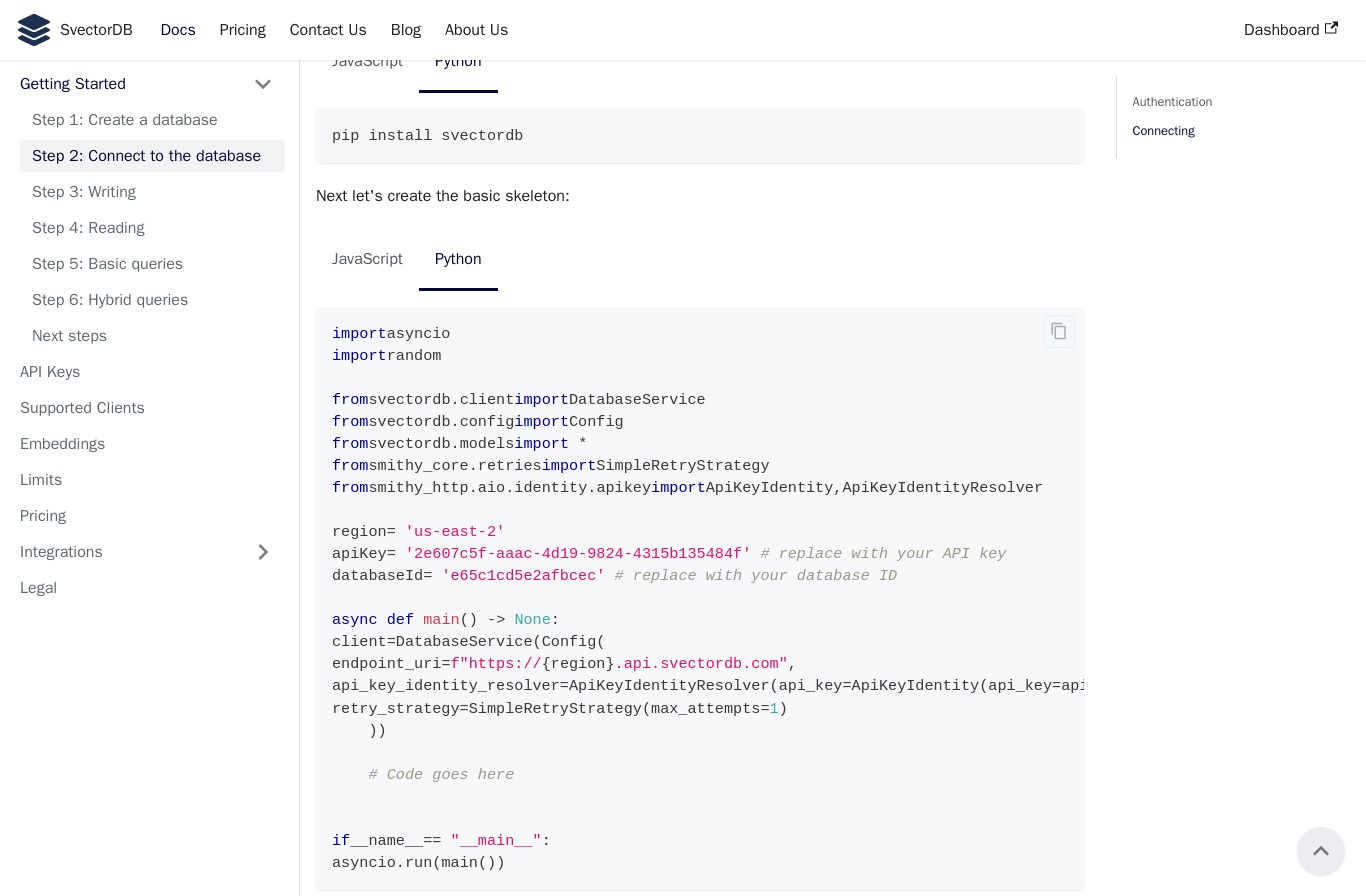 scroll, scrollTop: 1668, scrollLeft: 0, axis: vertical 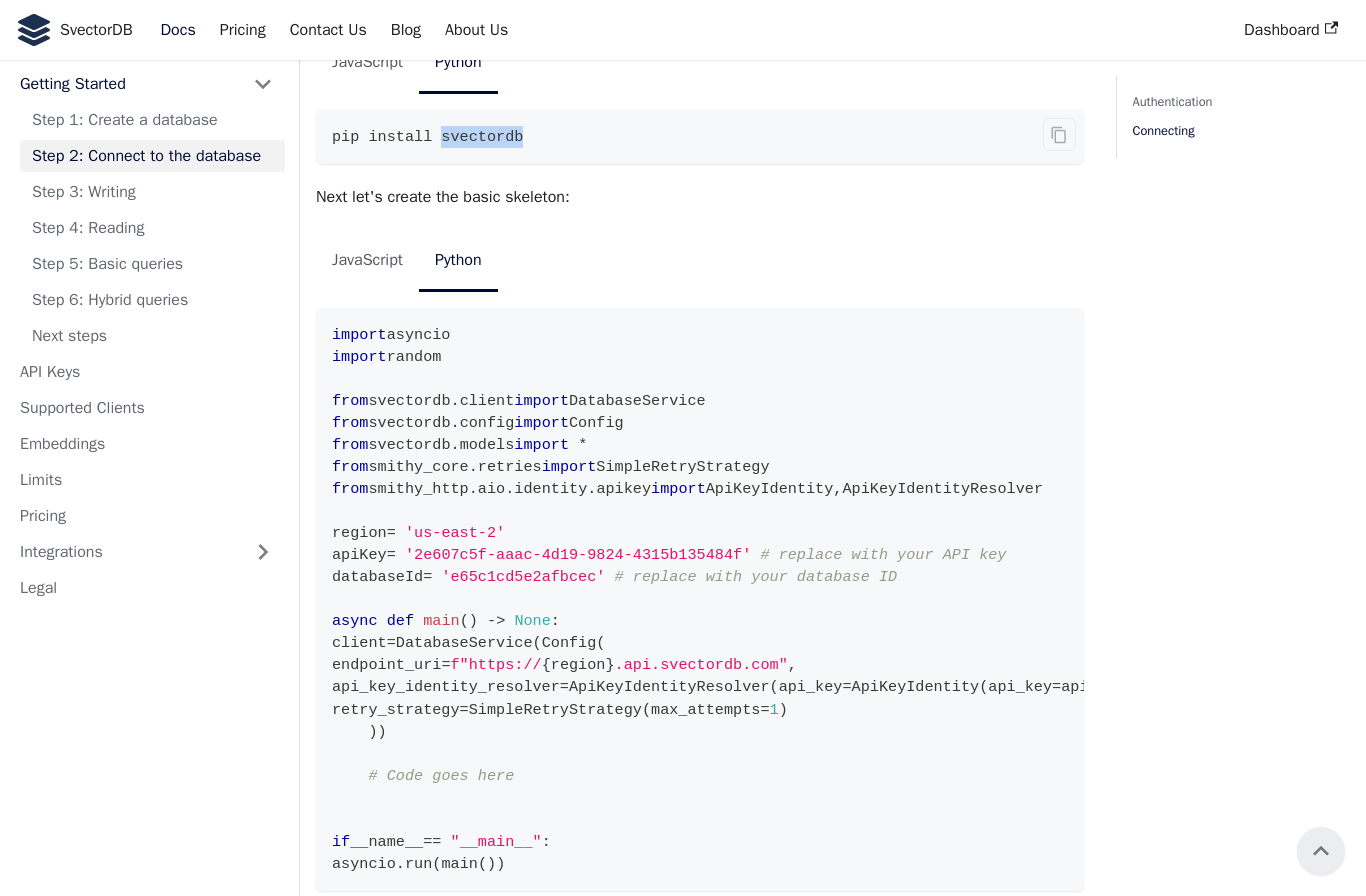 drag, startPoint x: 443, startPoint y: 135, endPoint x: 538, endPoint y: 133, distance: 95.02105 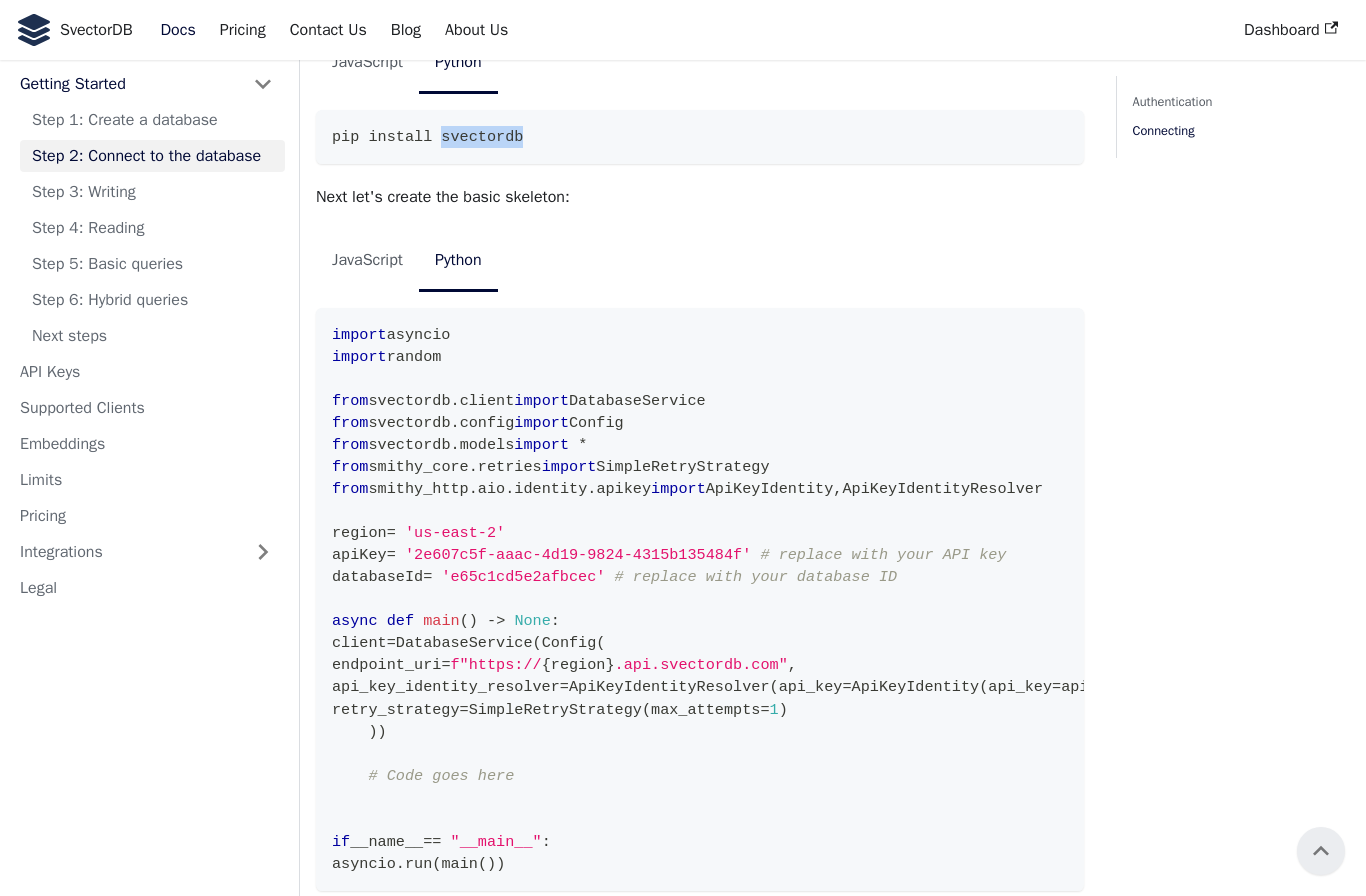 copy on "svectordb" 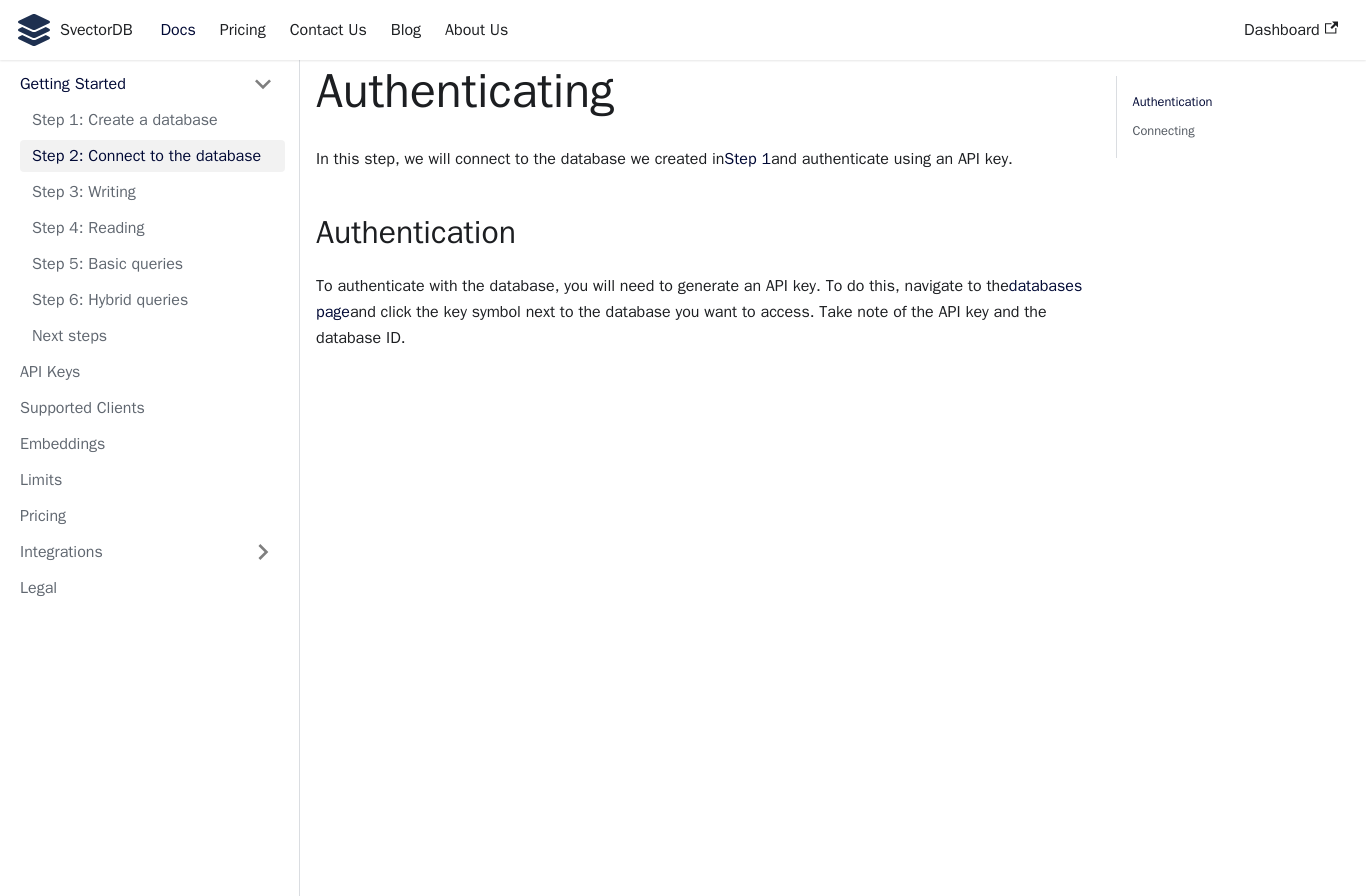 scroll, scrollTop: 0, scrollLeft: 0, axis: both 